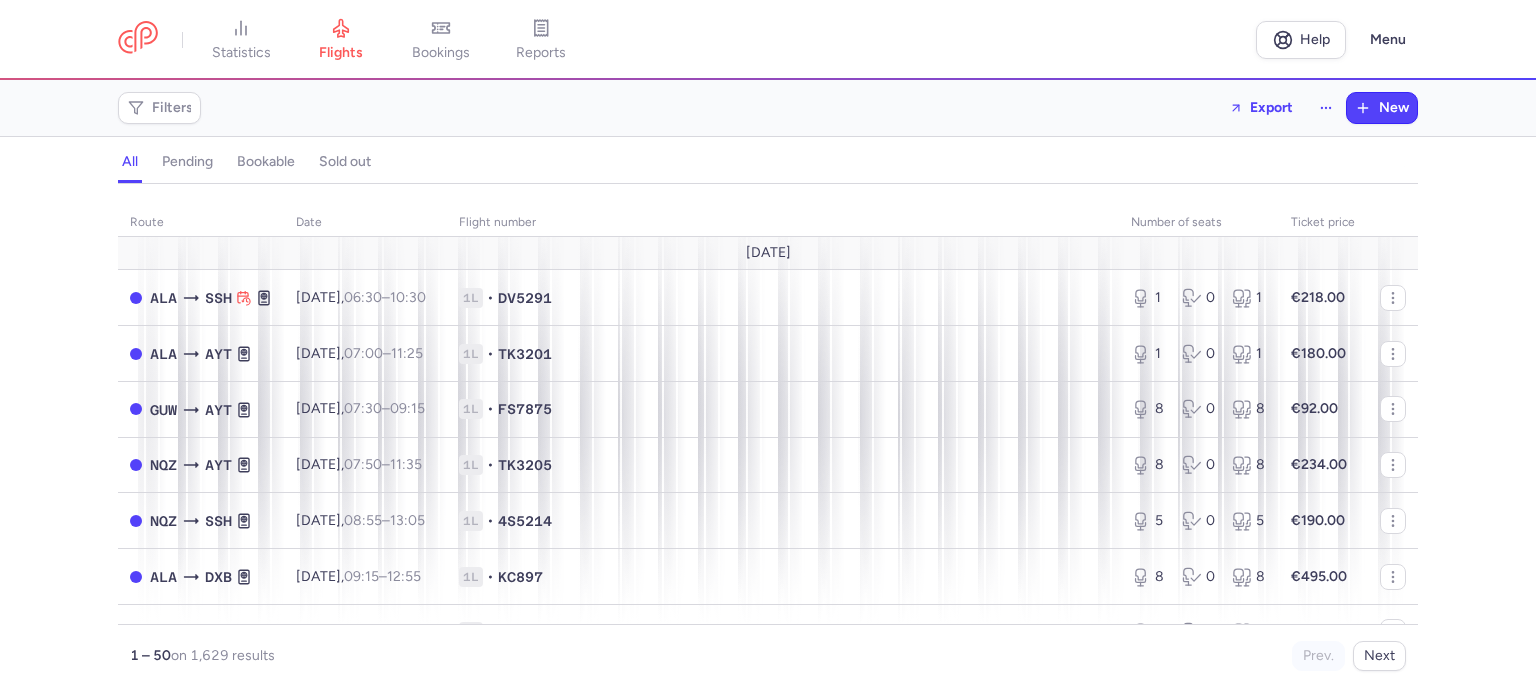 scroll, scrollTop: 0, scrollLeft: 0, axis: both 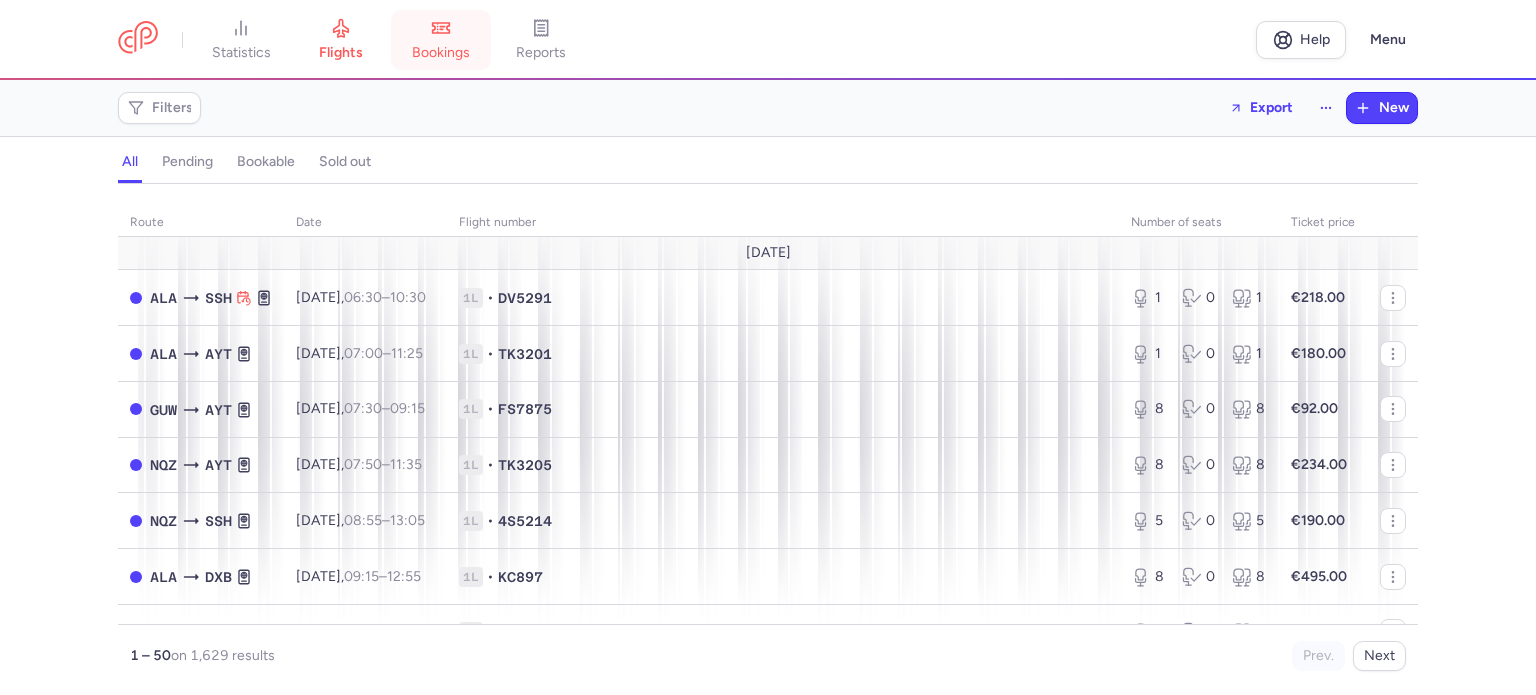 click 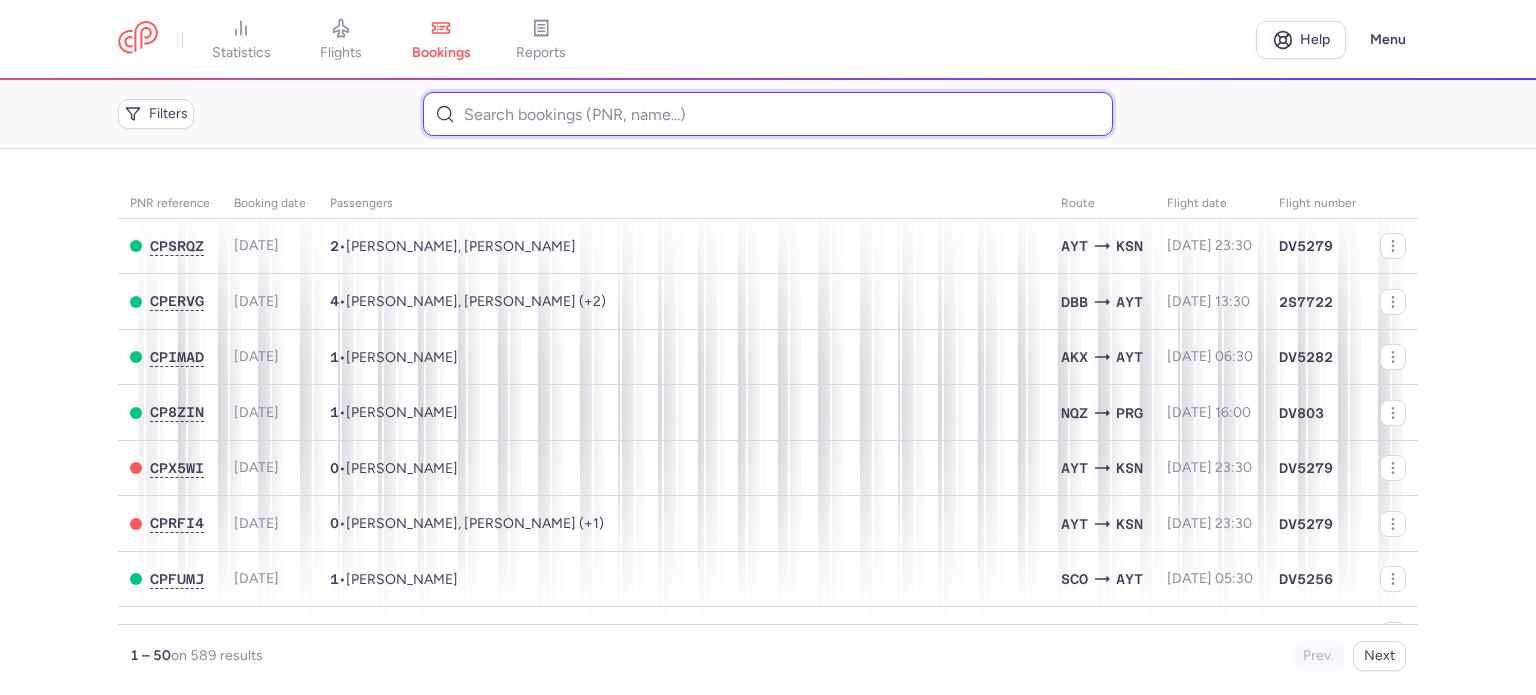 paste on "SOKIRKA 	ELENA" 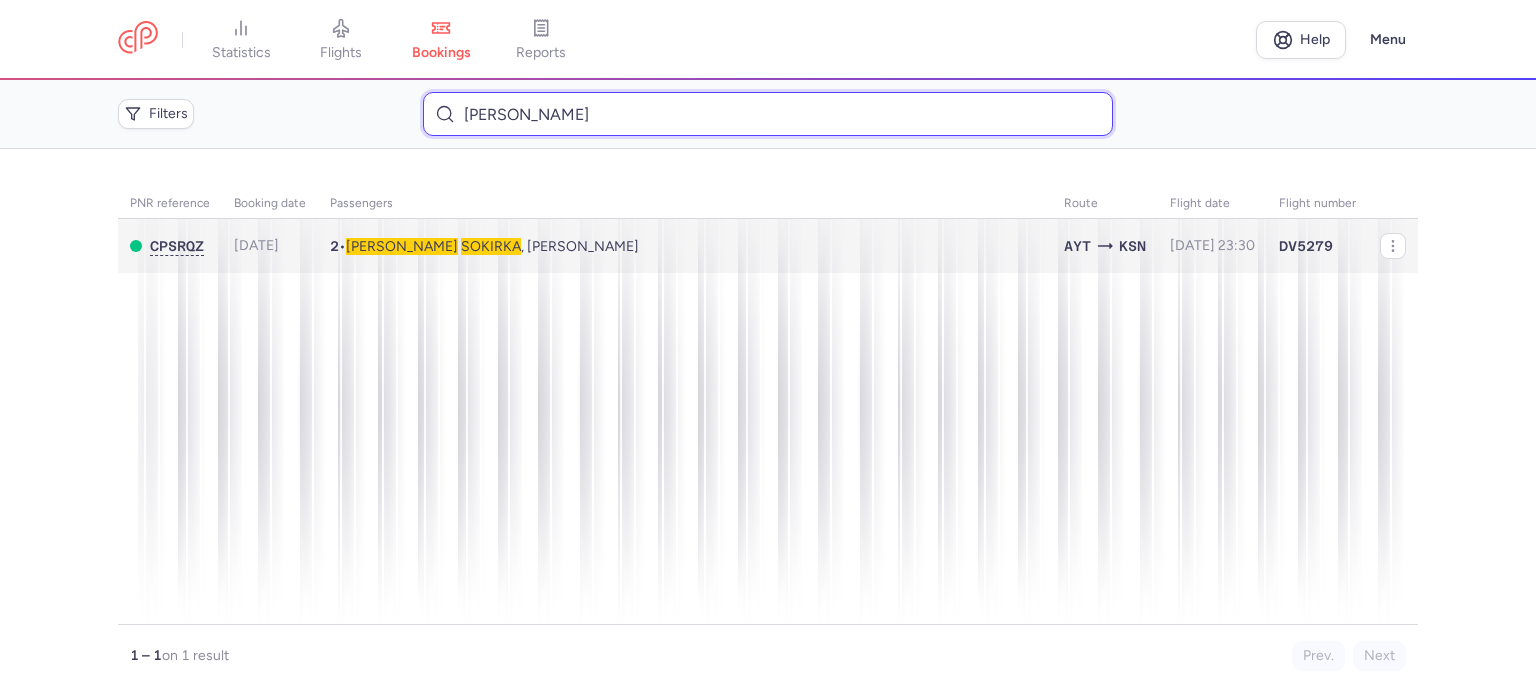 type on "SOKIRKA 	ELENA" 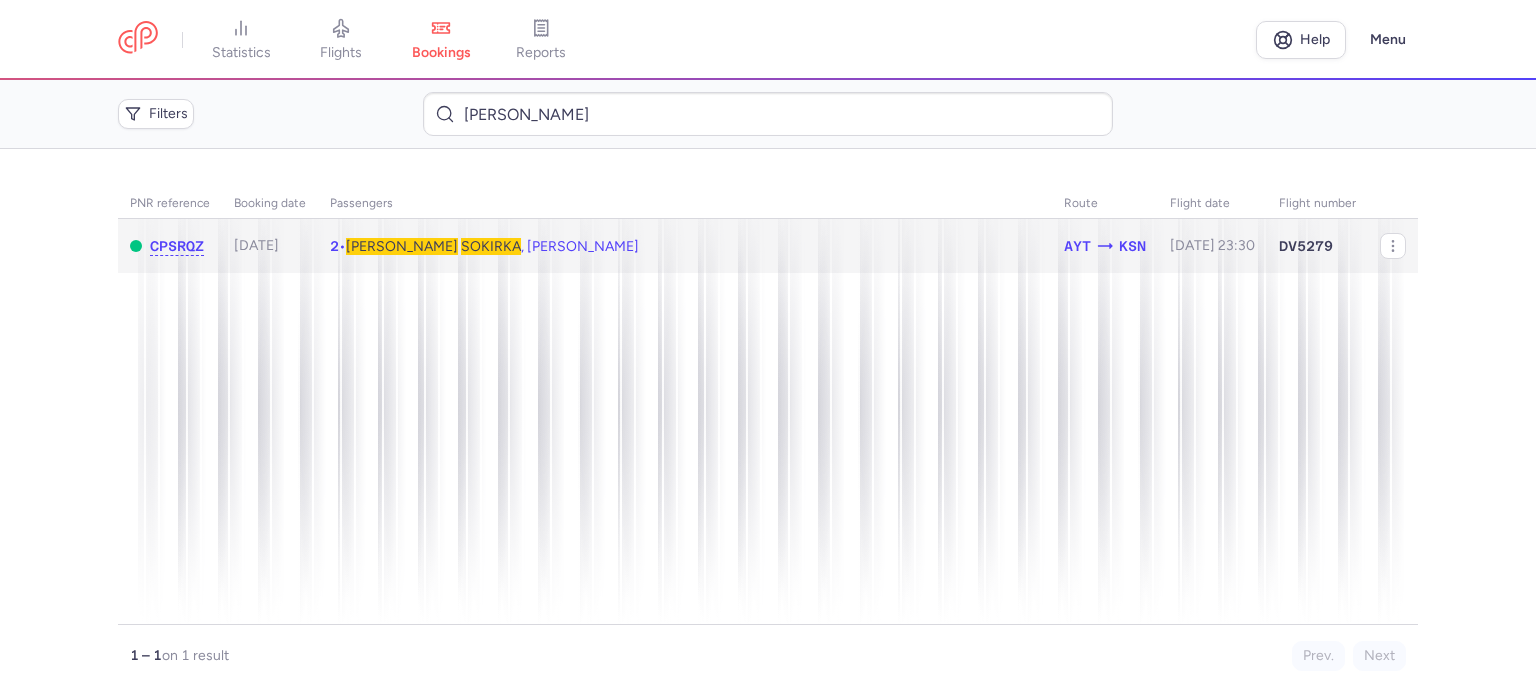 click on "Elena   SOKIRKA , Marco EBERLEIN" at bounding box center [492, 246] 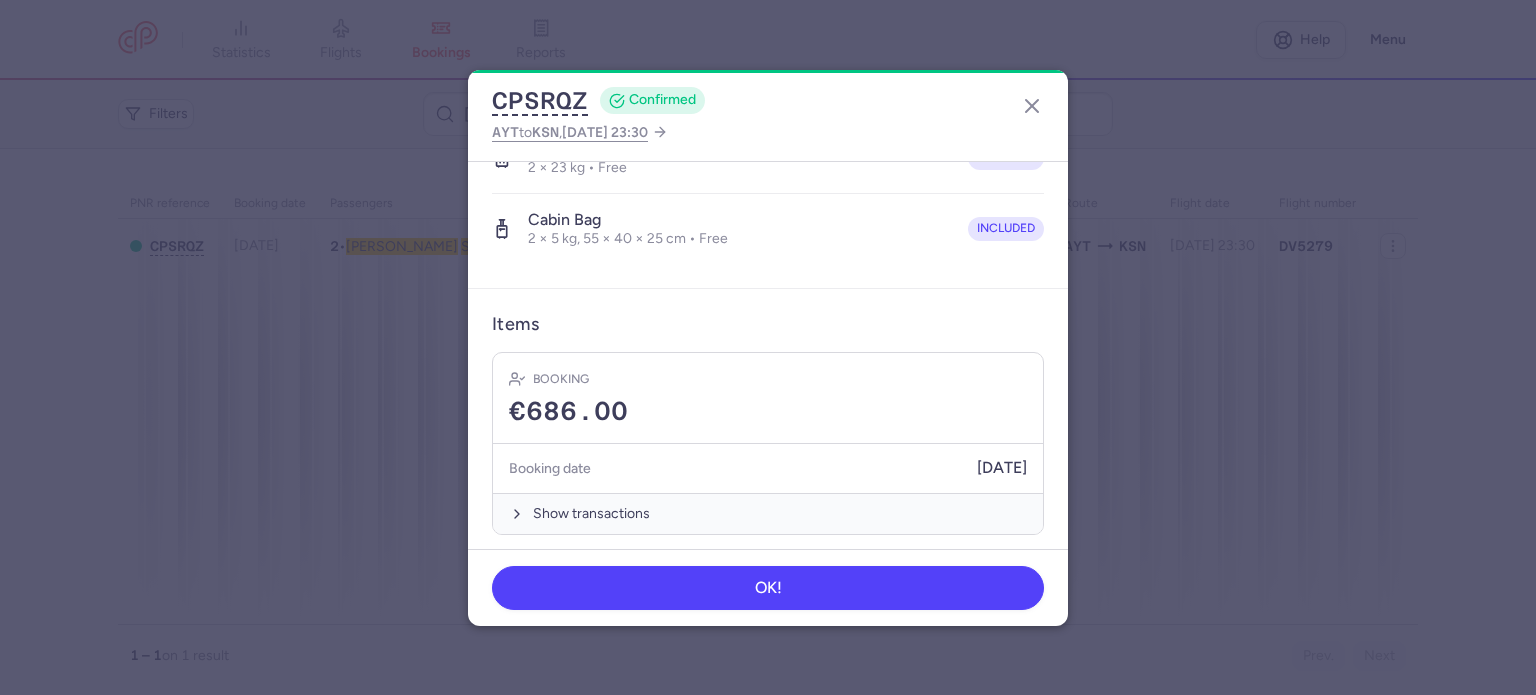 scroll, scrollTop: 492, scrollLeft: 0, axis: vertical 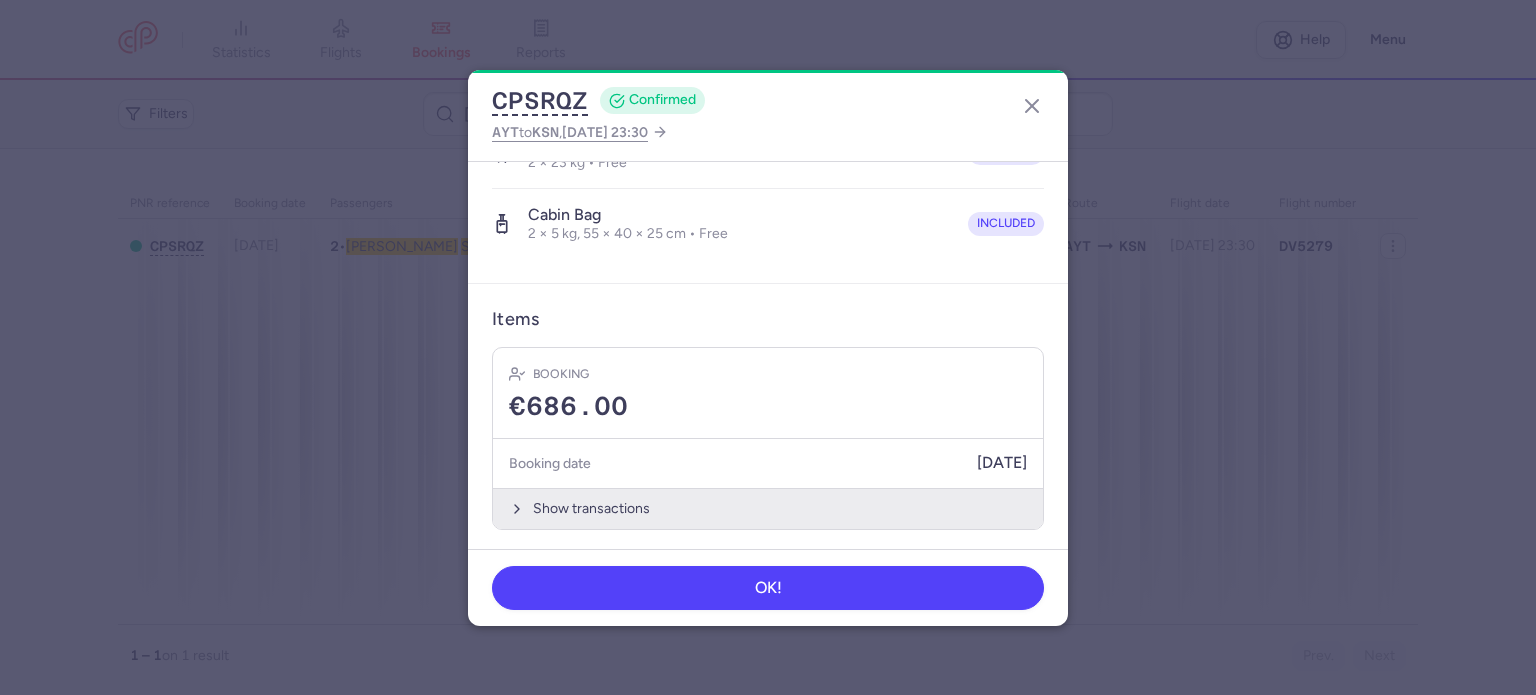 click on "Show transactions" at bounding box center (768, 508) 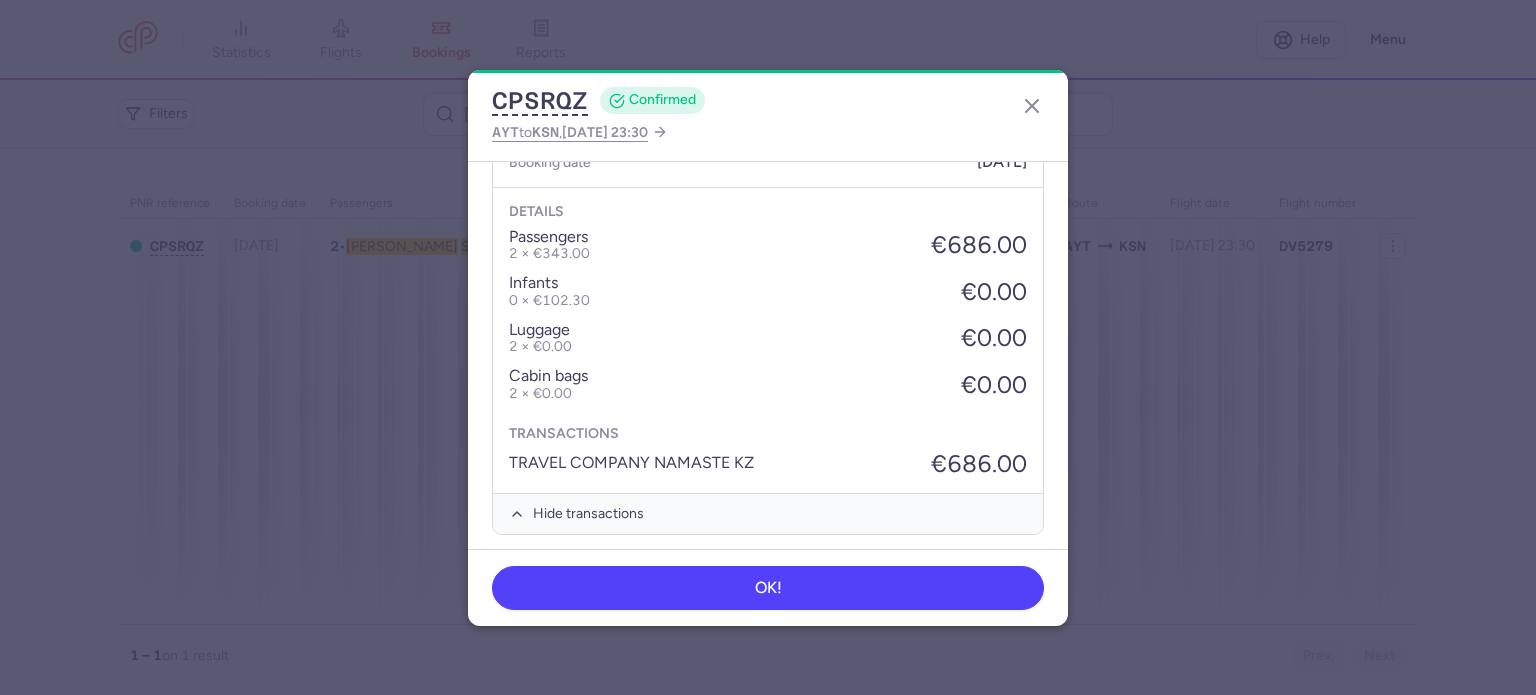 scroll, scrollTop: 799, scrollLeft: 0, axis: vertical 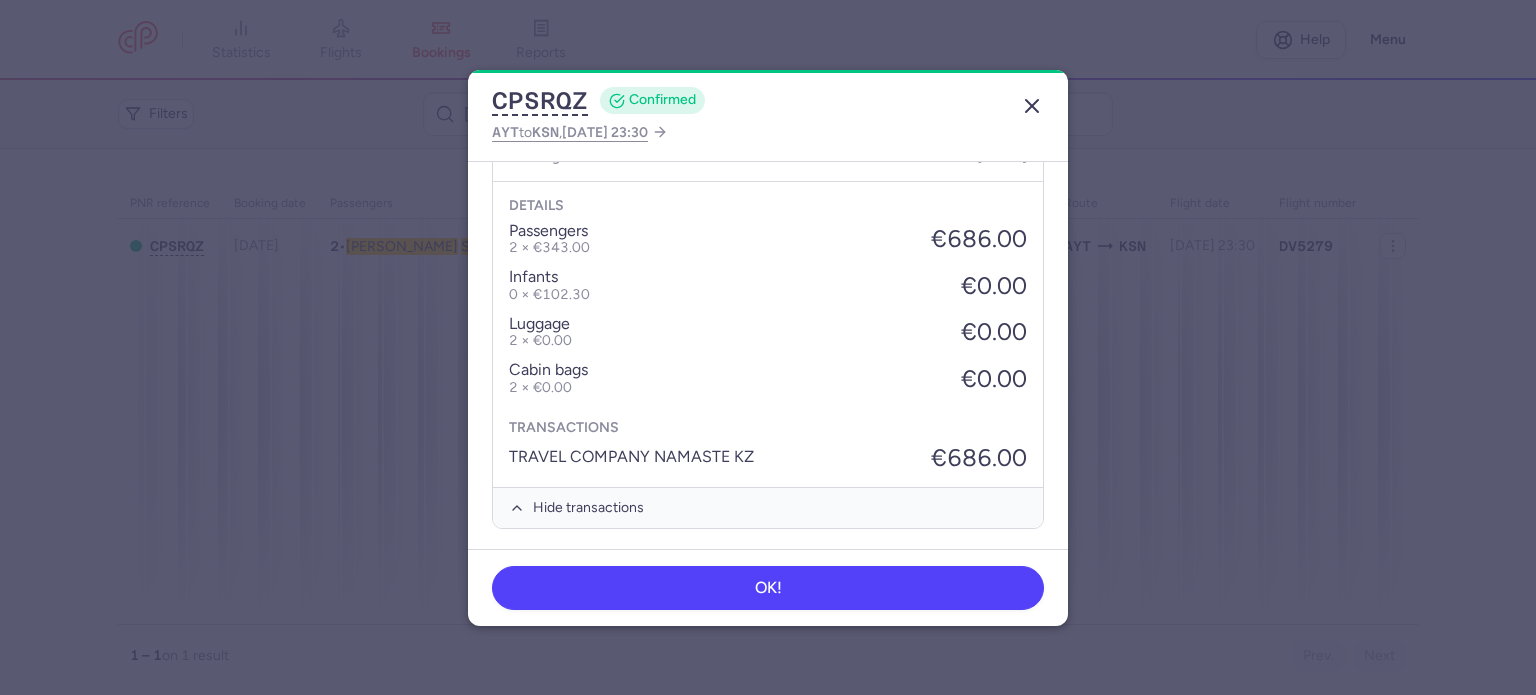 click 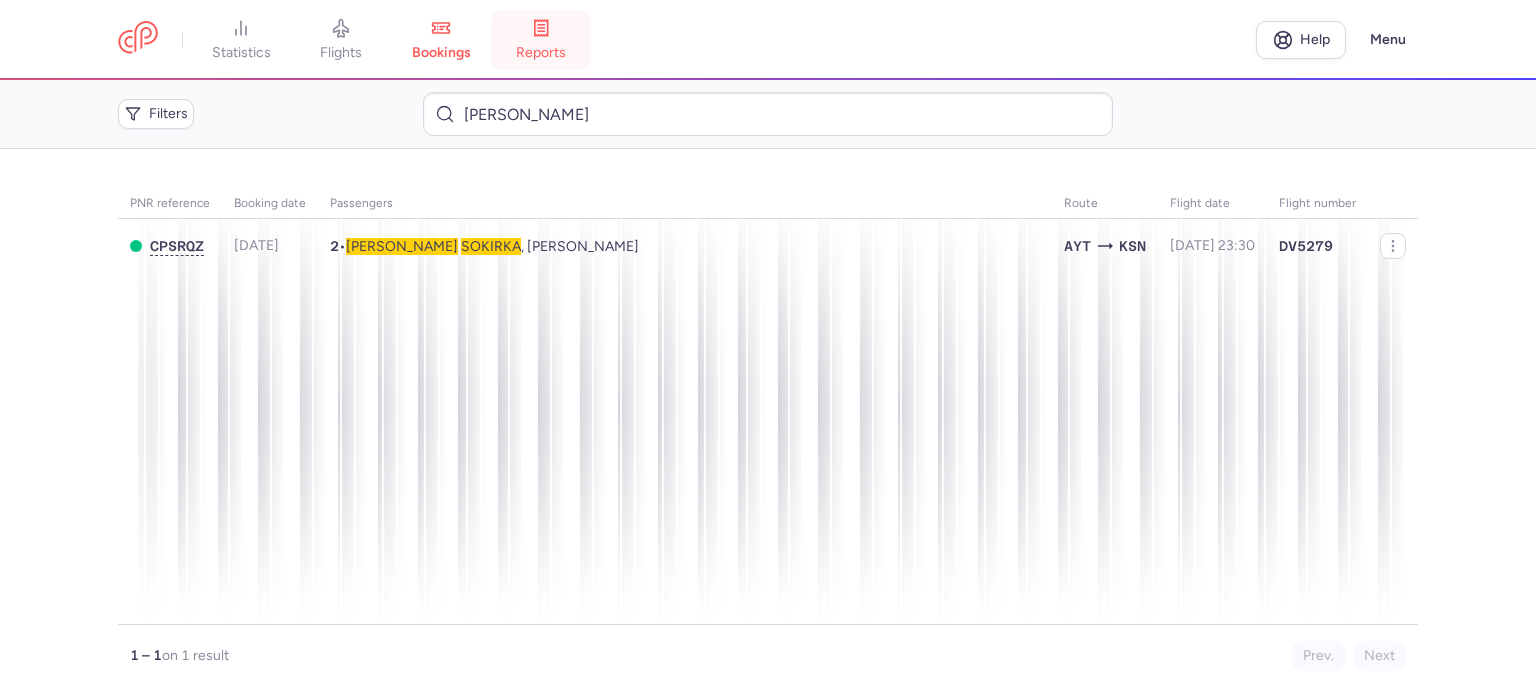click on "reports" at bounding box center [541, 40] 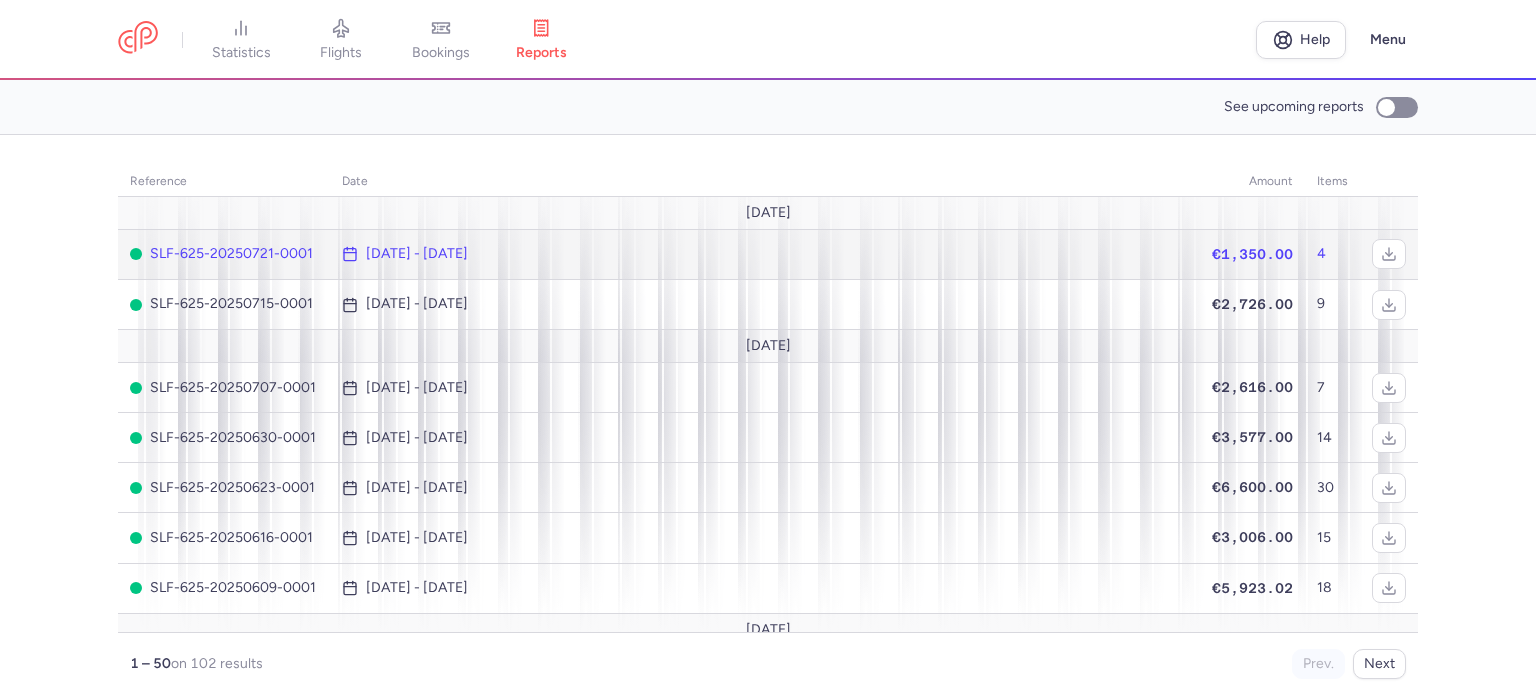 click on "€1,350.00" 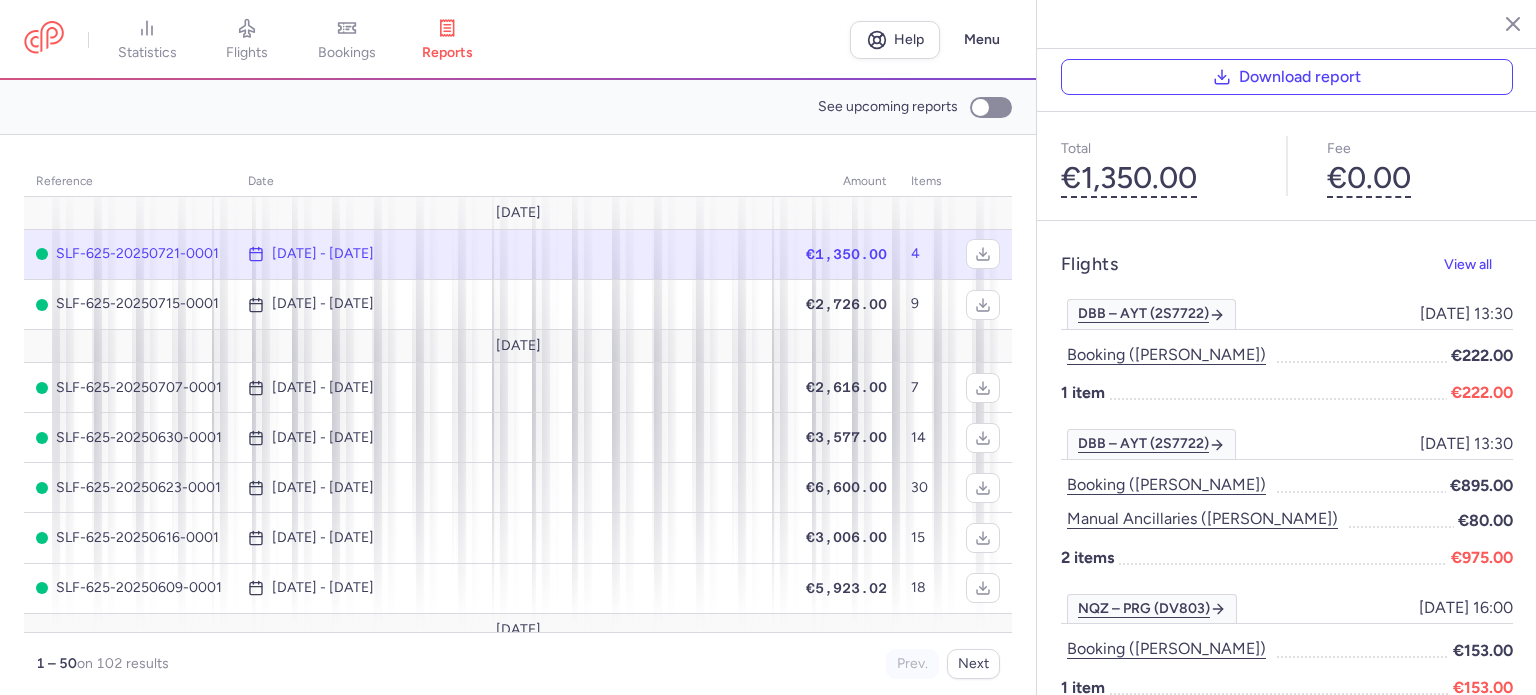 scroll, scrollTop: 170, scrollLeft: 0, axis: vertical 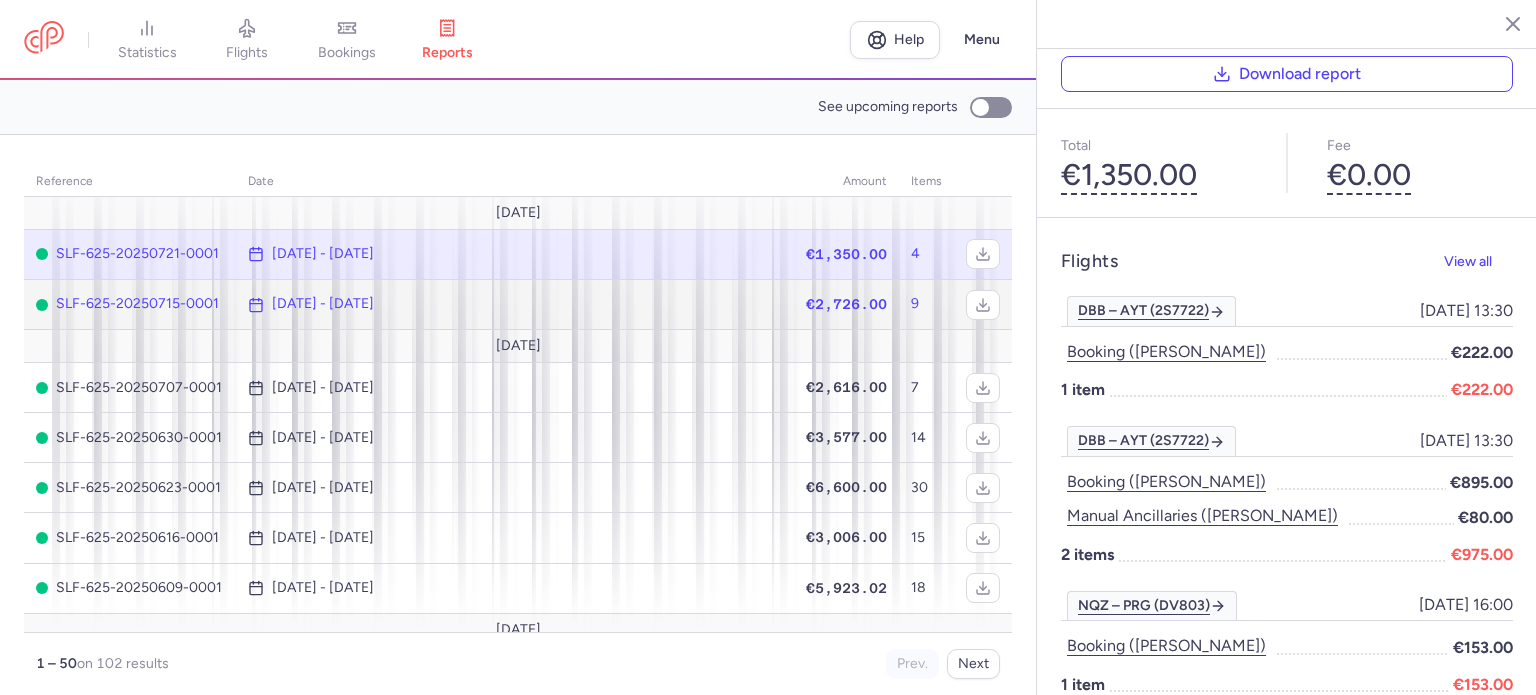 click on "€2,726.00" 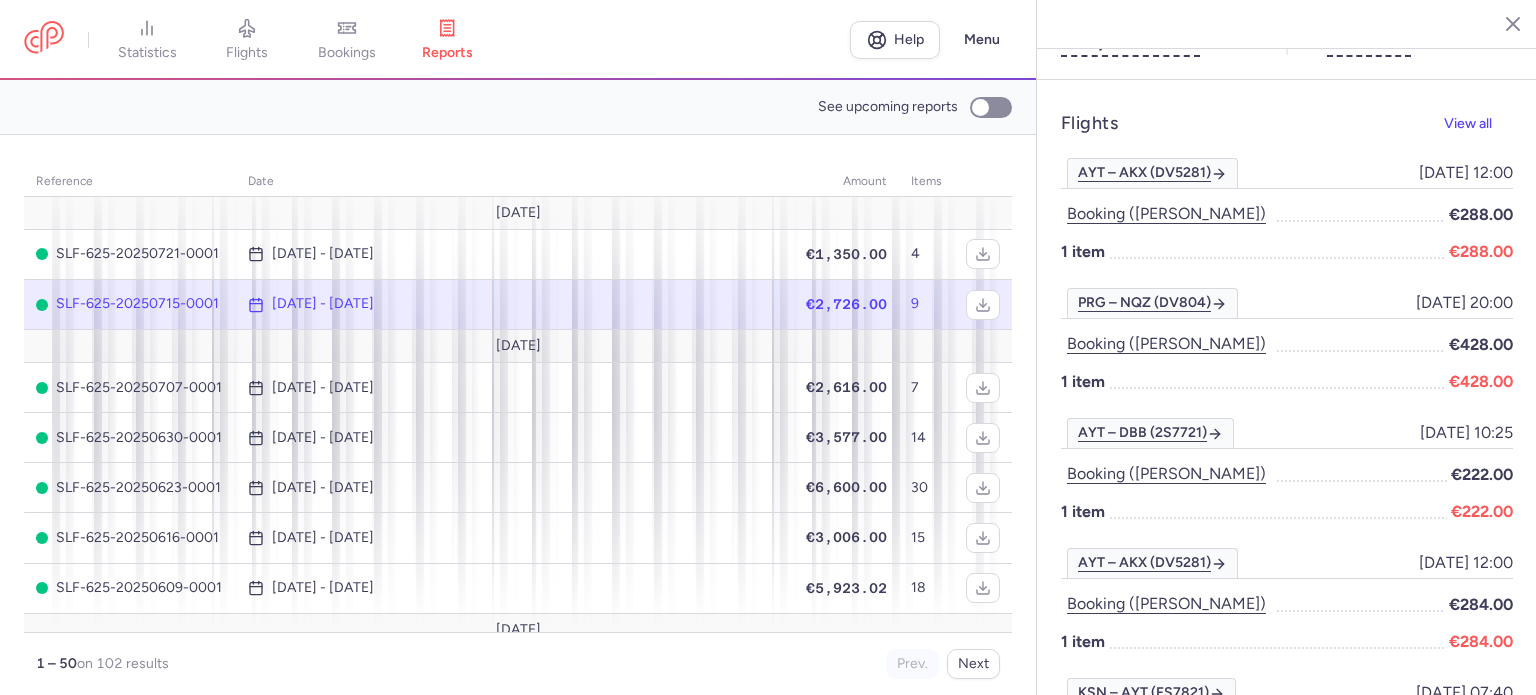 scroll, scrollTop: 370, scrollLeft: 0, axis: vertical 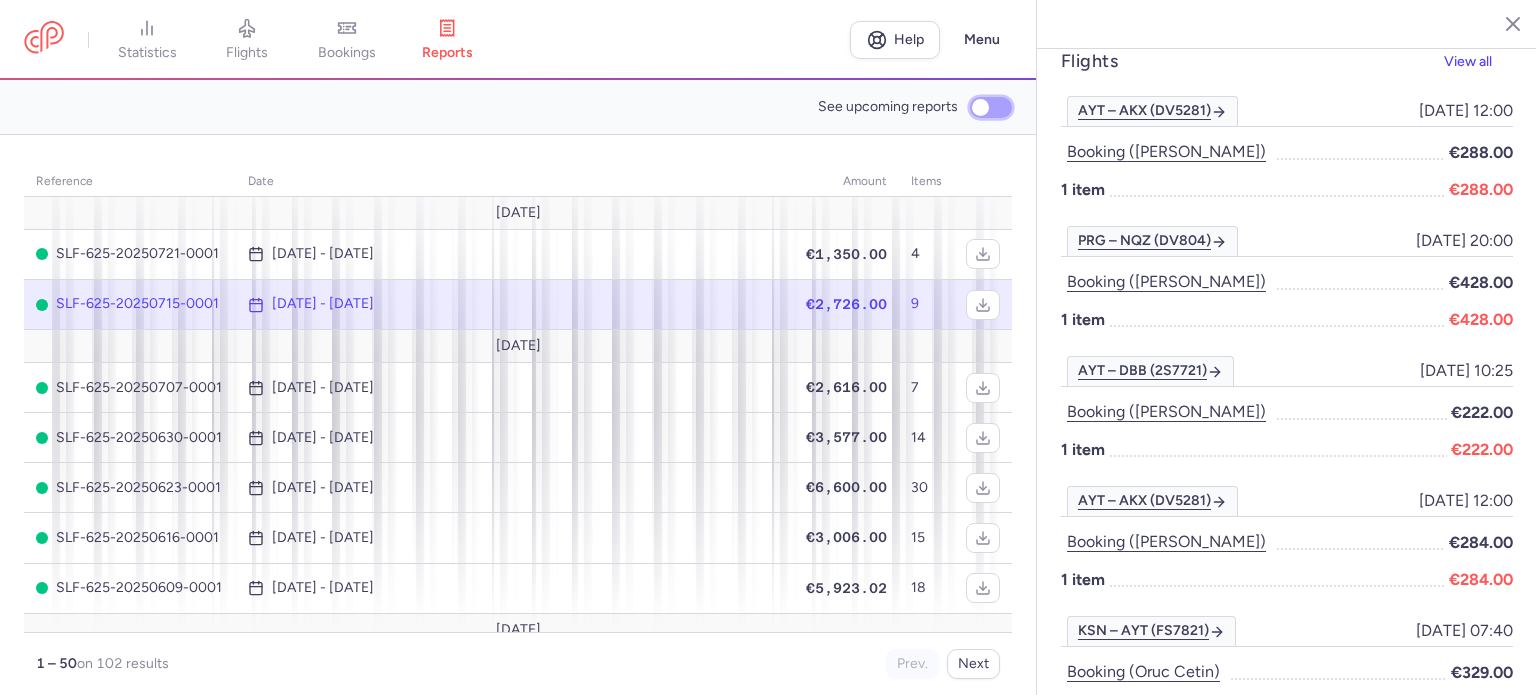 drag, startPoint x: 983, startPoint y: 109, endPoint x: 977, endPoint y: 119, distance: 11.661903 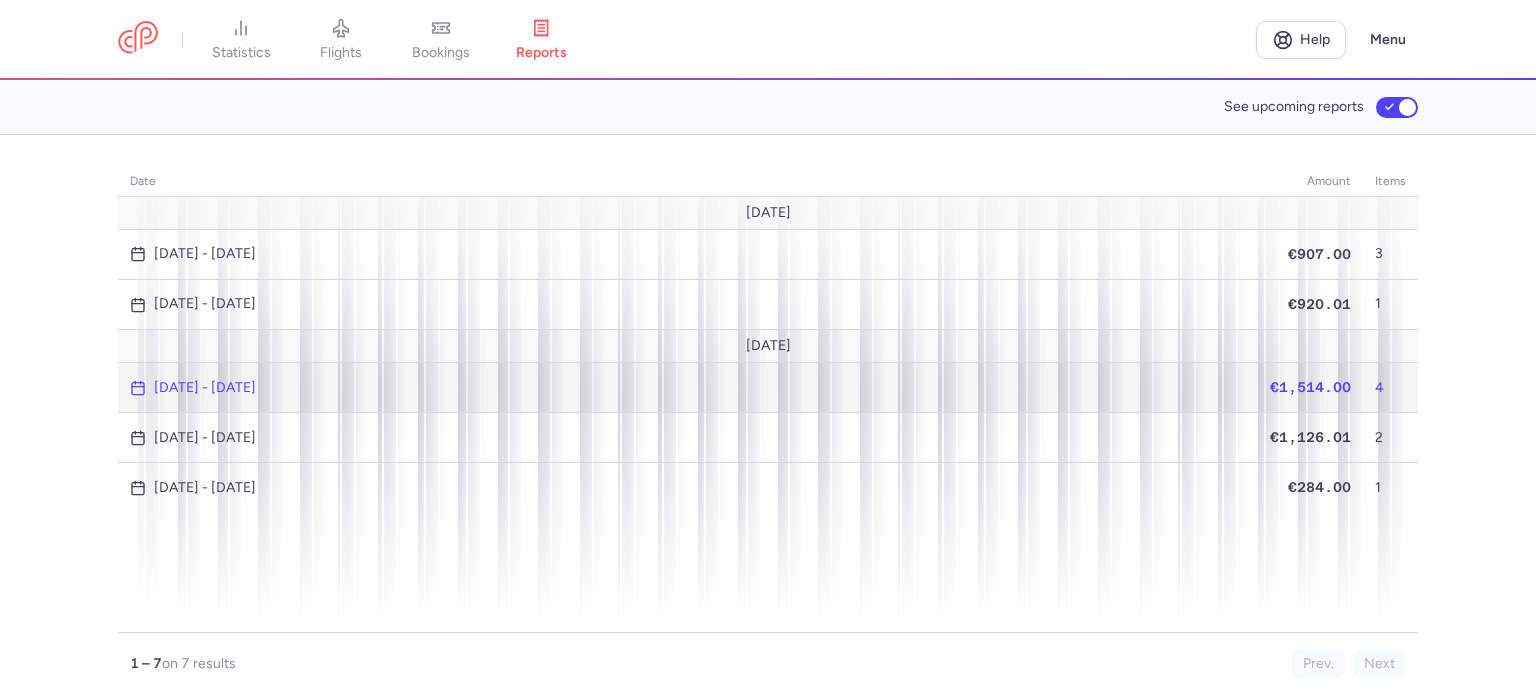 click on "€1,514.00" 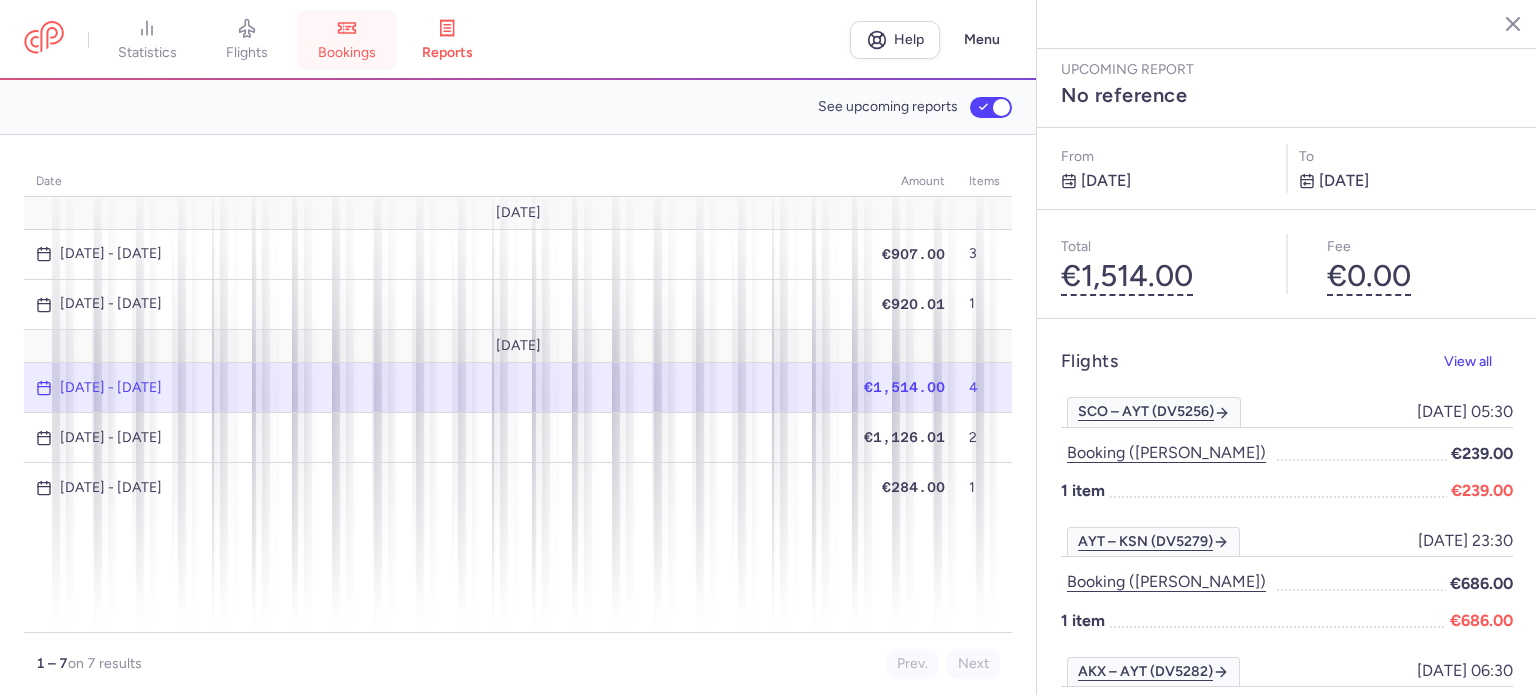 click on "bookings" at bounding box center (347, 53) 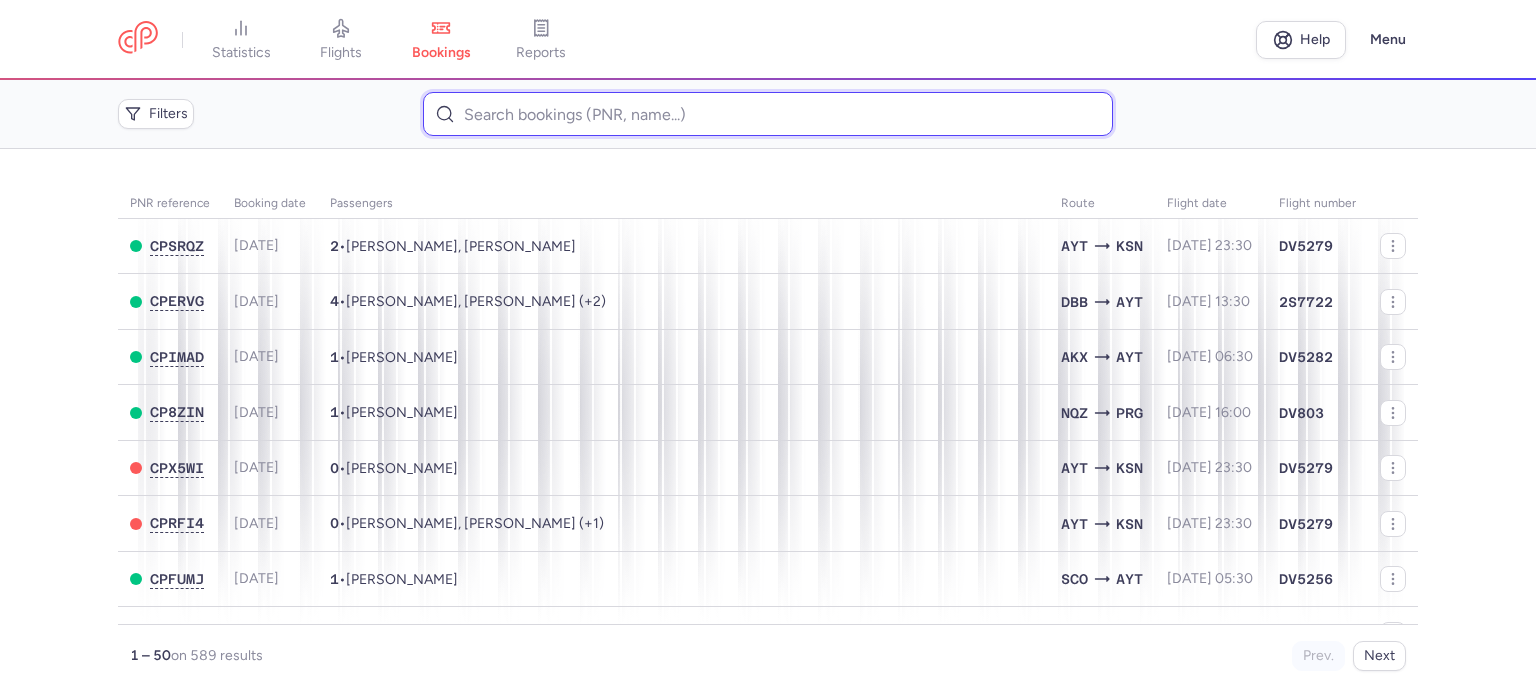 paste on "SCHWABAUER 	FRIEDRICH" 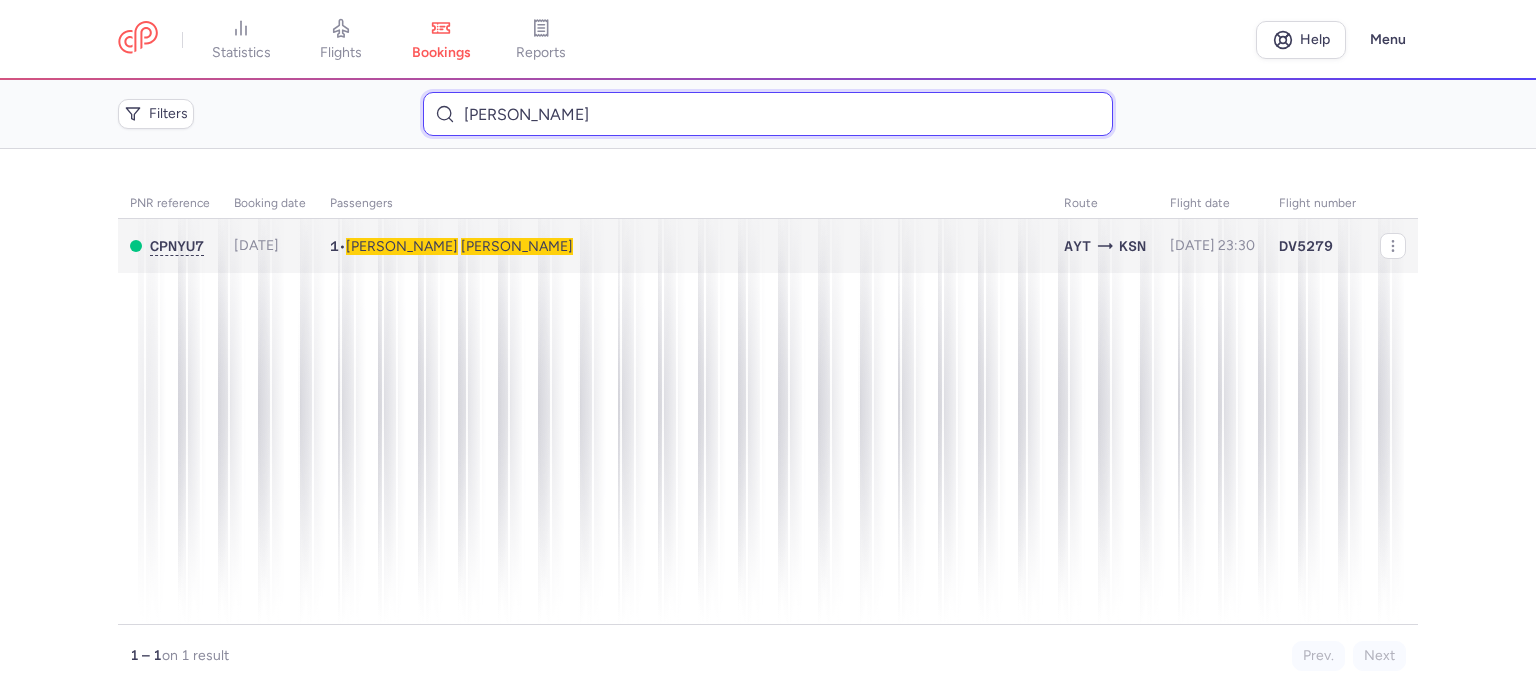 type on "SCHWABAUER 	FRIEDRICH" 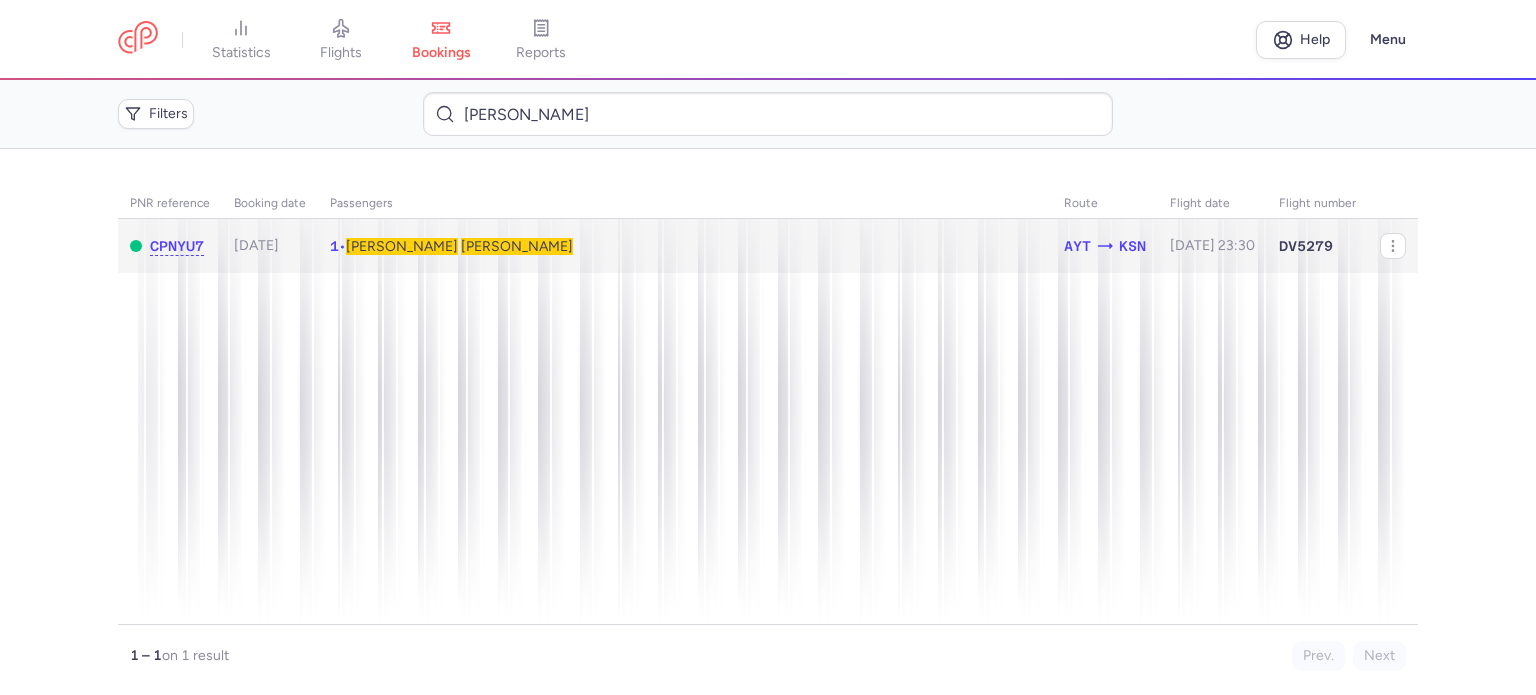 click on "SCHWABAUER" at bounding box center [517, 246] 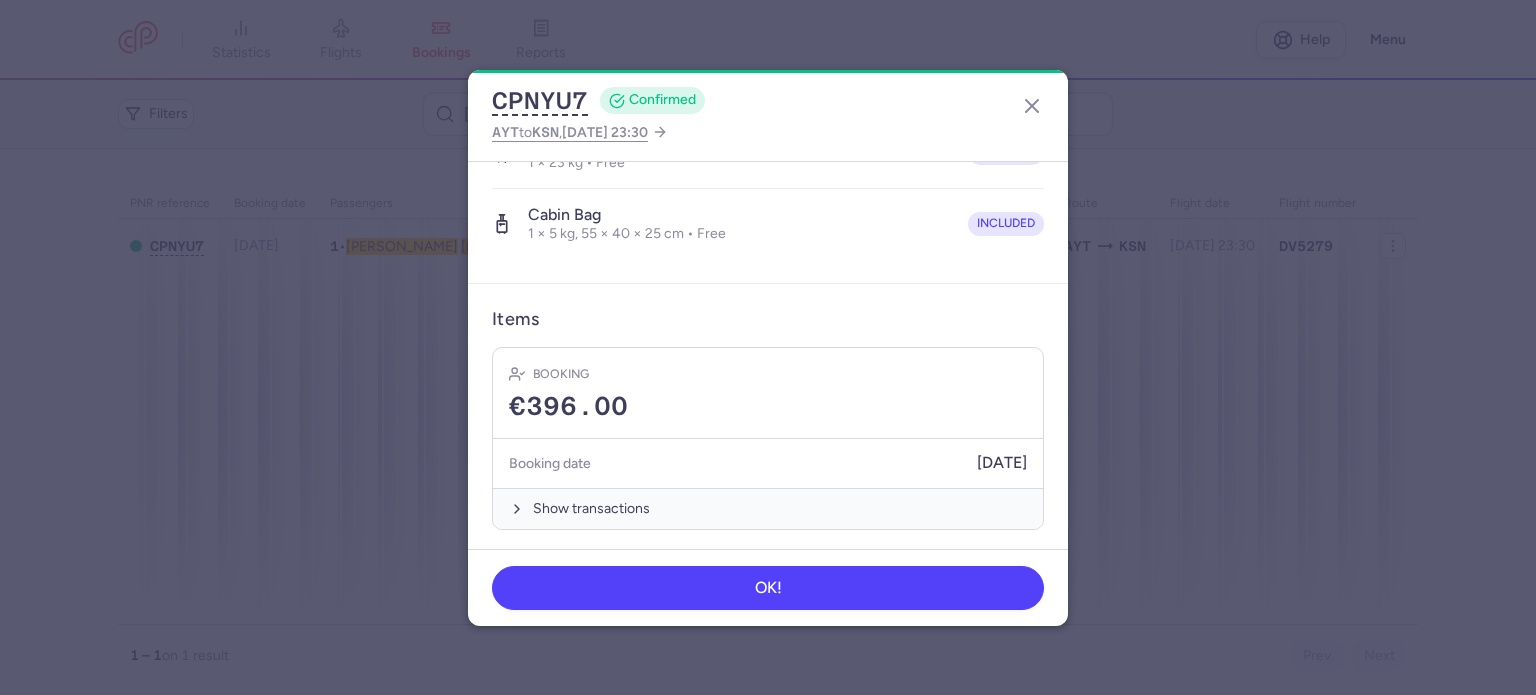 scroll, scrollTop: 423, scrollLeft: 0, axis: vertical 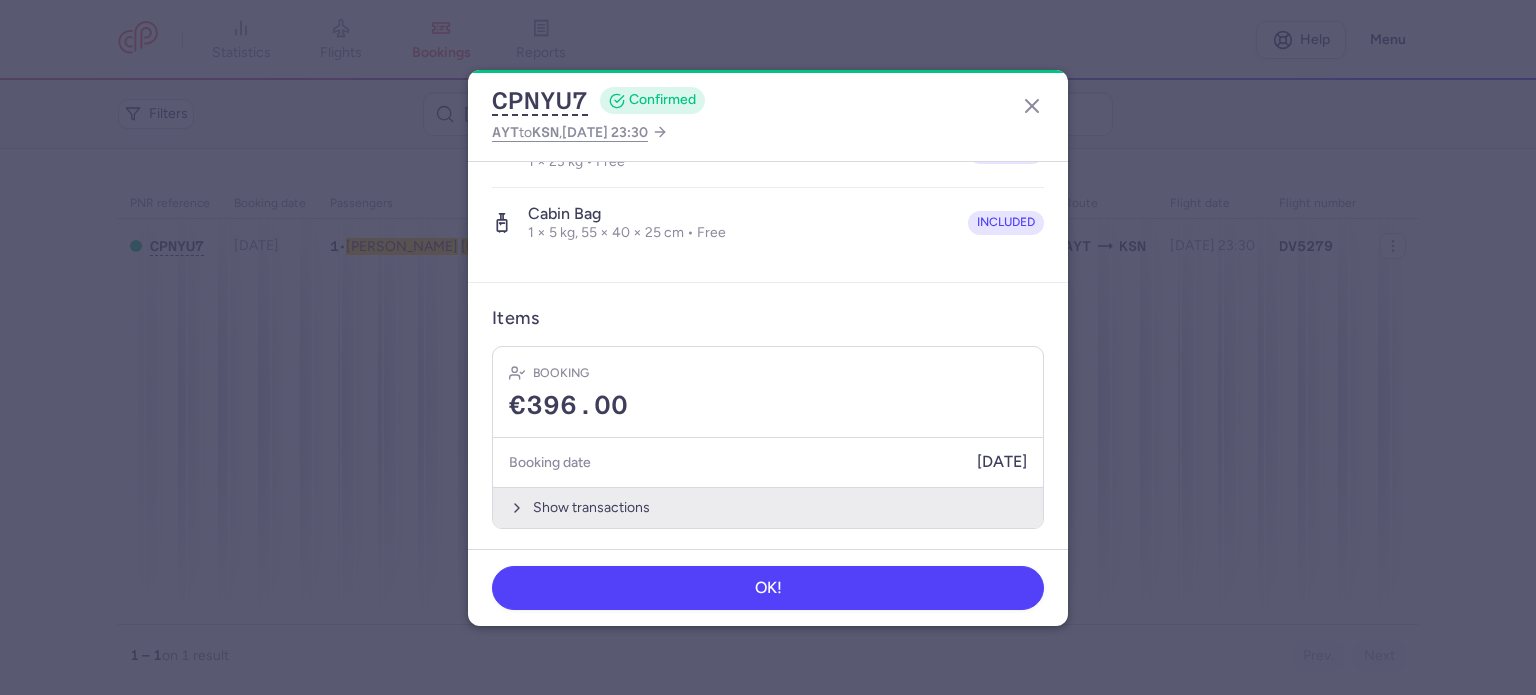 click on "Show transactions" at bounding box center [768, 507] 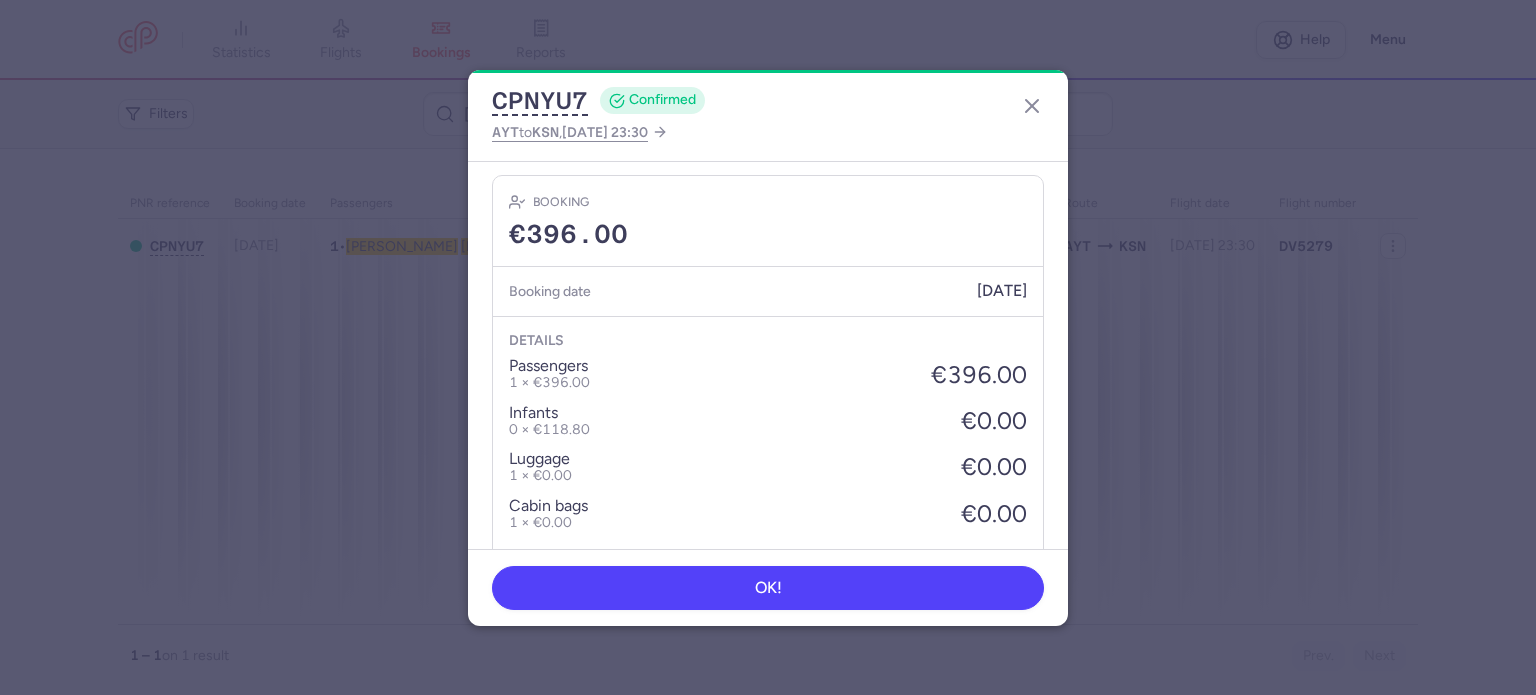 scroll, scrollTop: 739, scrollLeft: 0, axis: vertical 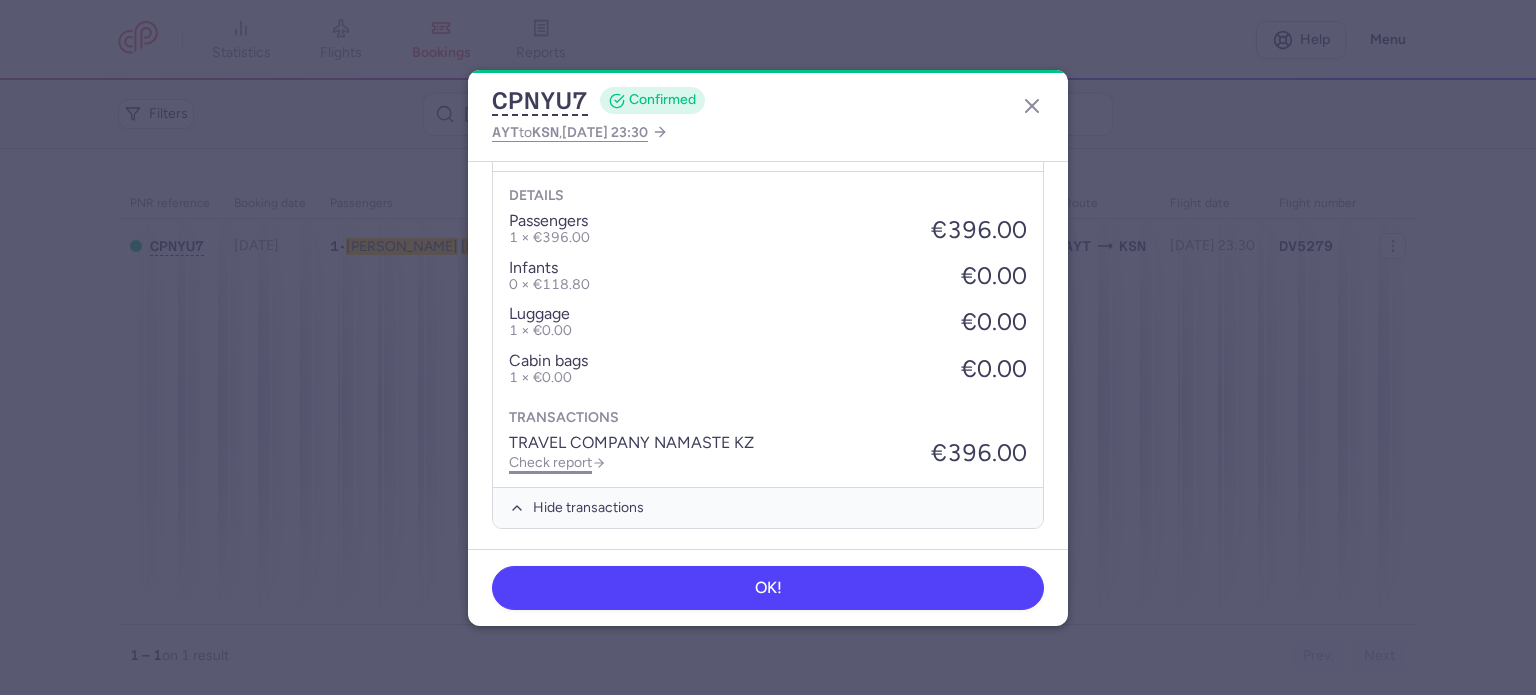click on "Check report" 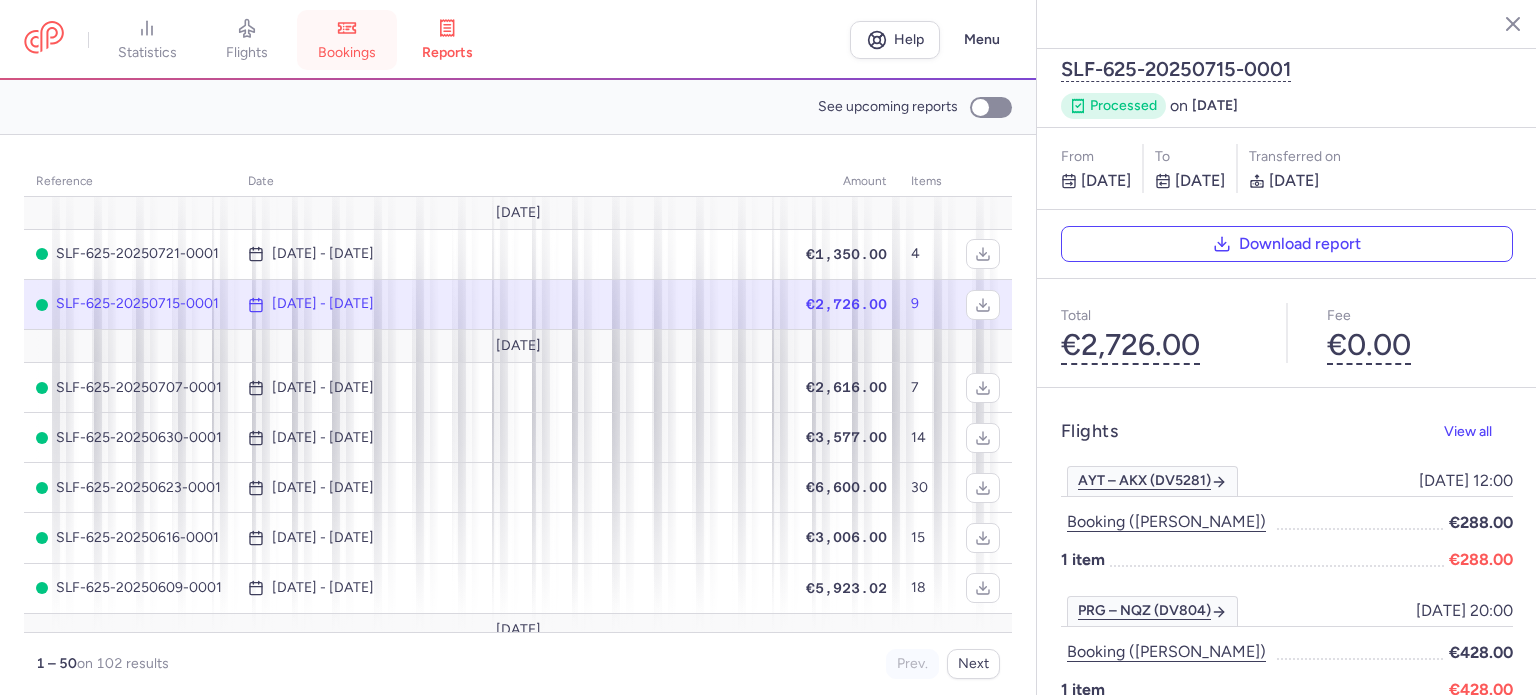 click on "bookings" at bounding box center (347, 40) 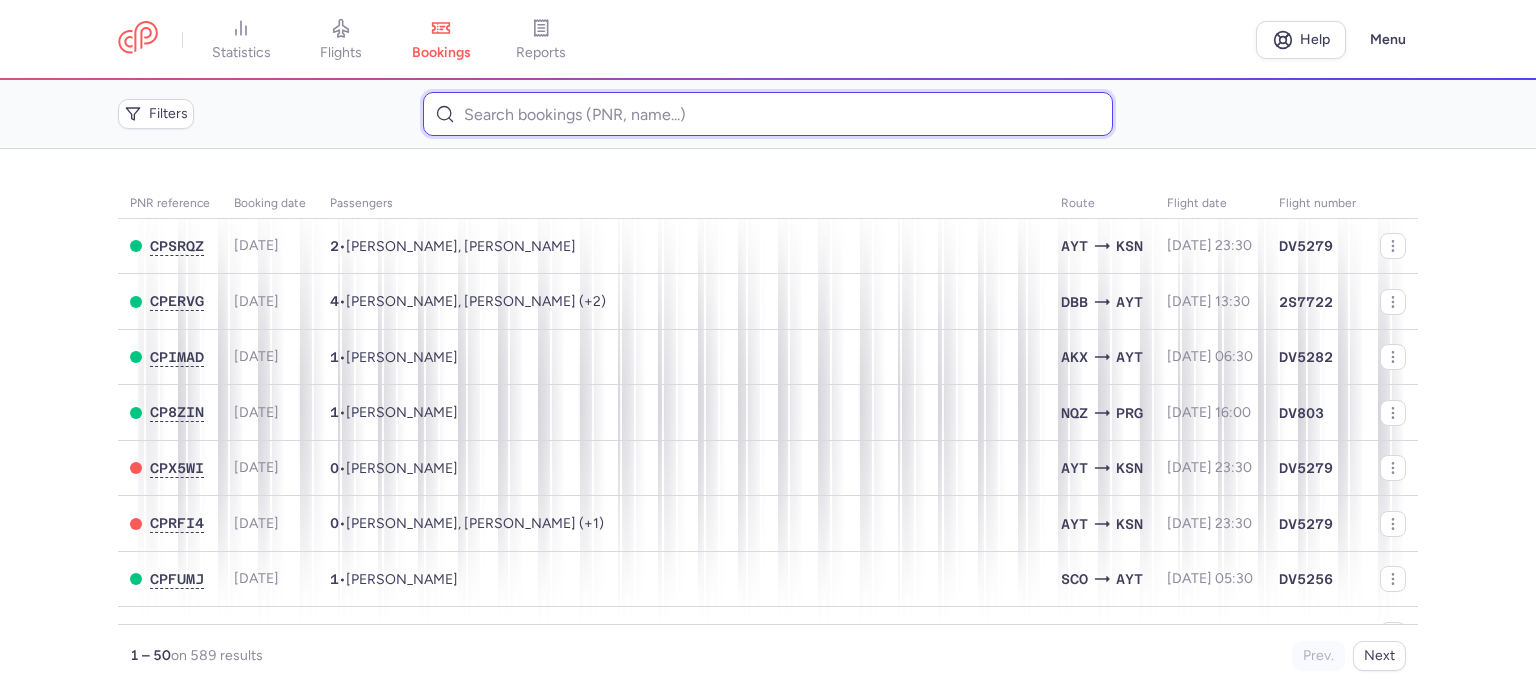 paste on "KLIMENKO 	VLADIMIR" 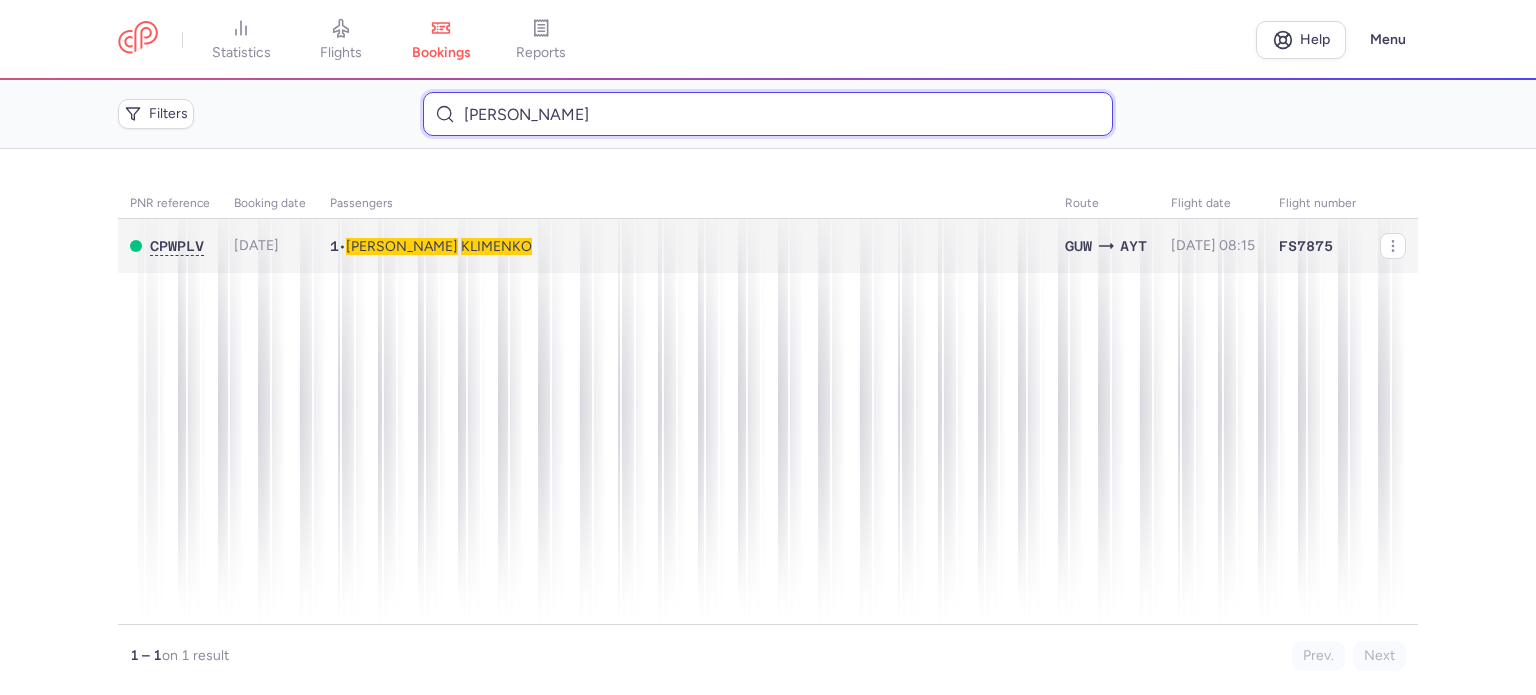 type on "KLIMENKO 	VLADIMIR" 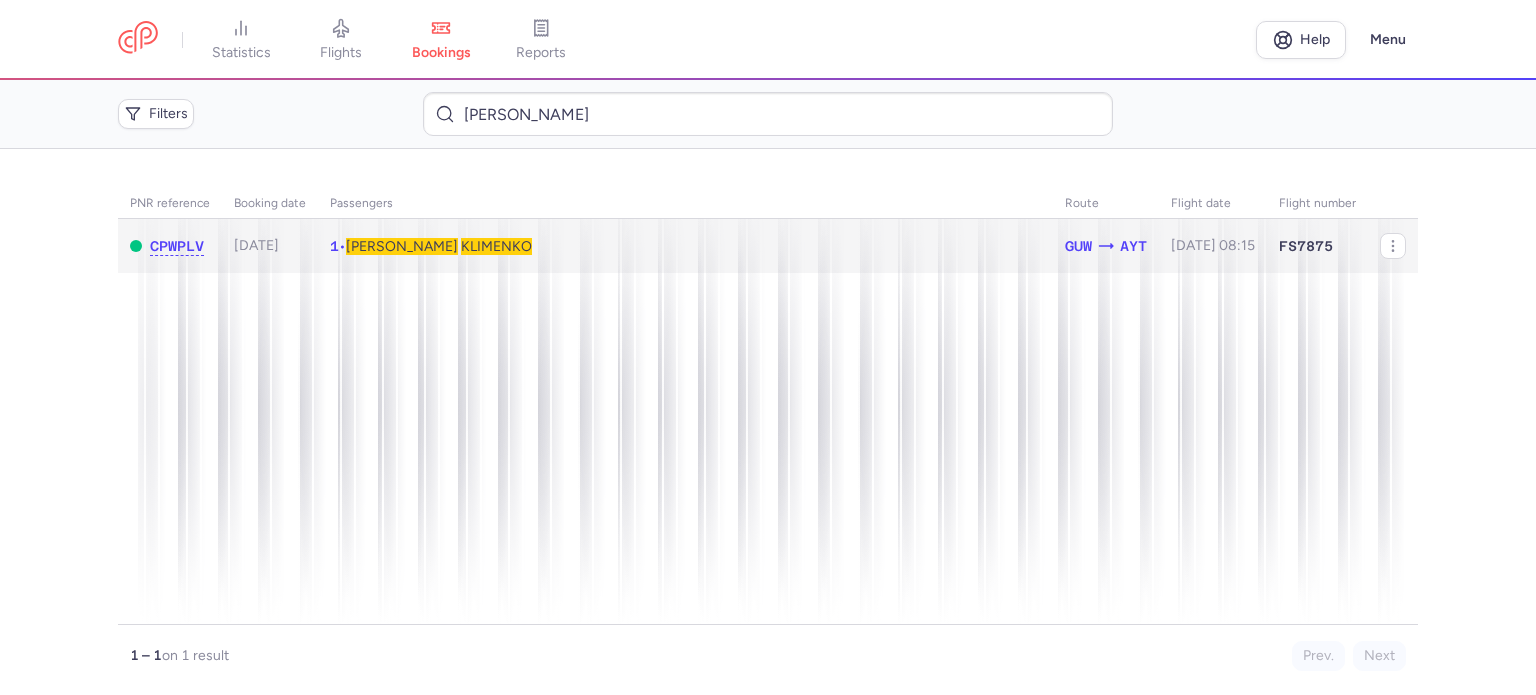 click on "KLIMENKO" at bounding box center [496, 246] 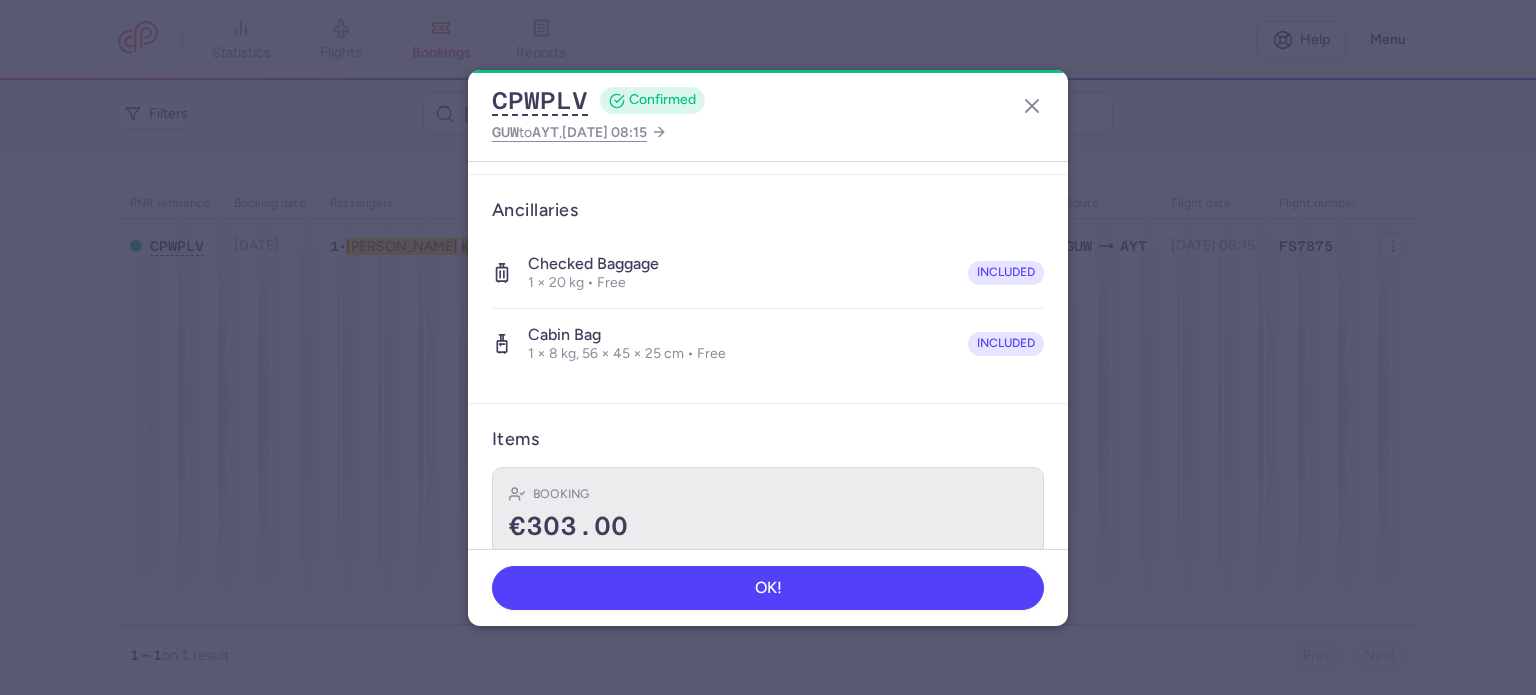 scroll, scrollTop: 423, scrollLeft: 0, axis: vertical 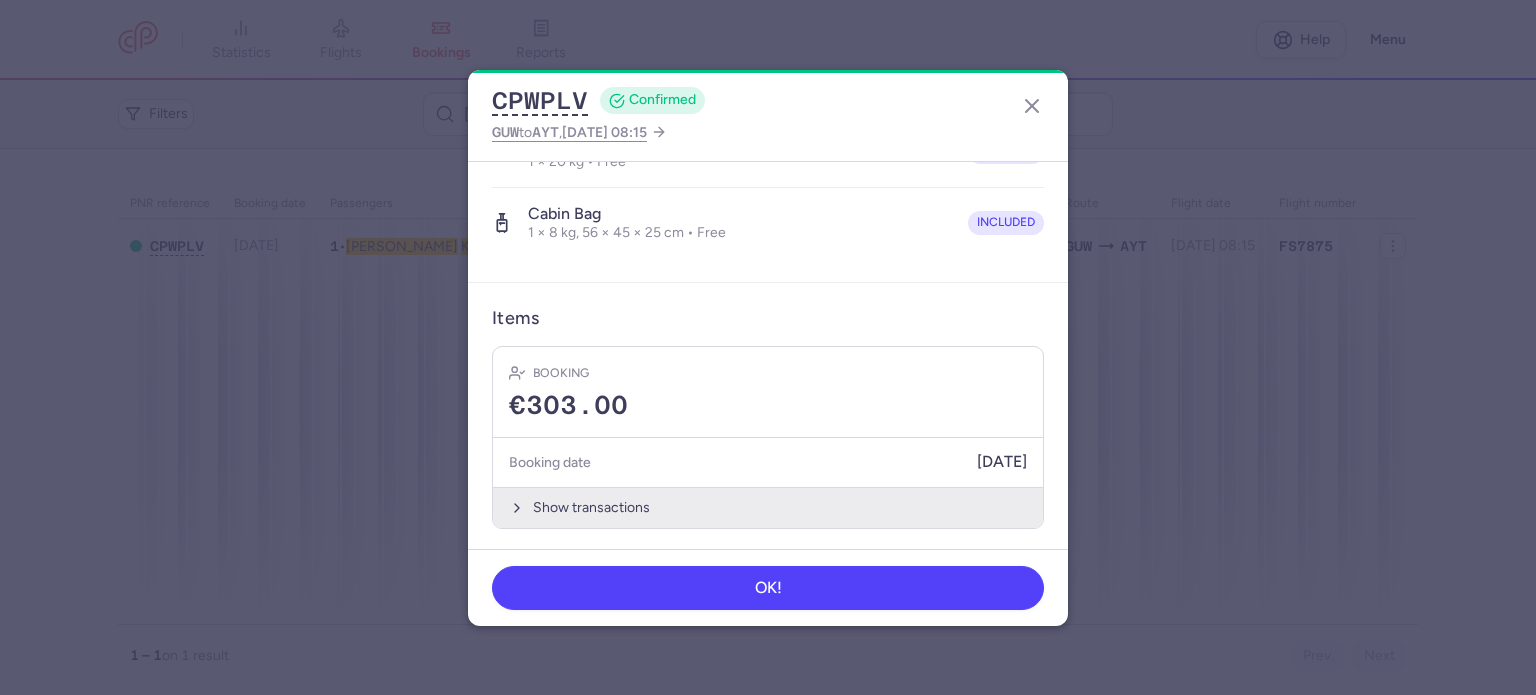 click on "Show transactions" at bounding box center (768, 507) 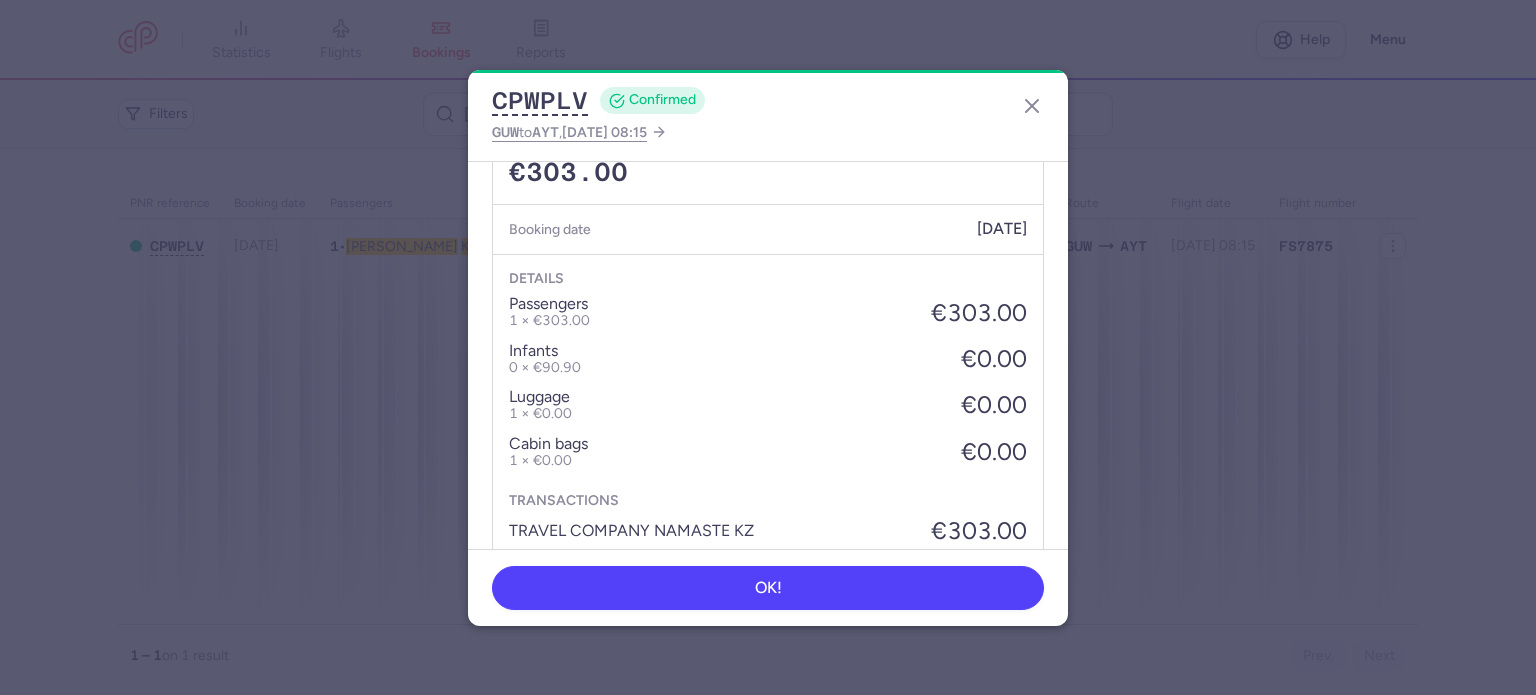 scroll, scrollTop: 730, scrollLeft: 0, axis: vertical 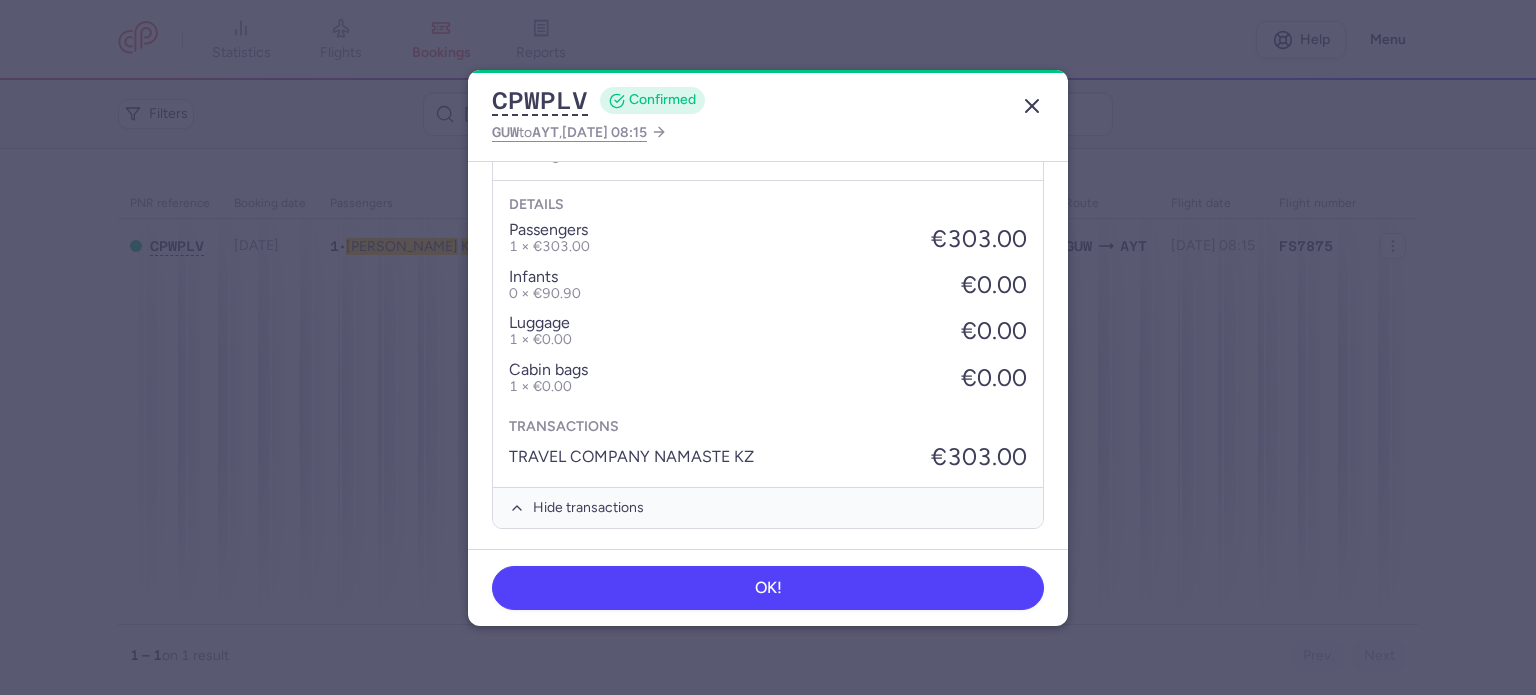 click 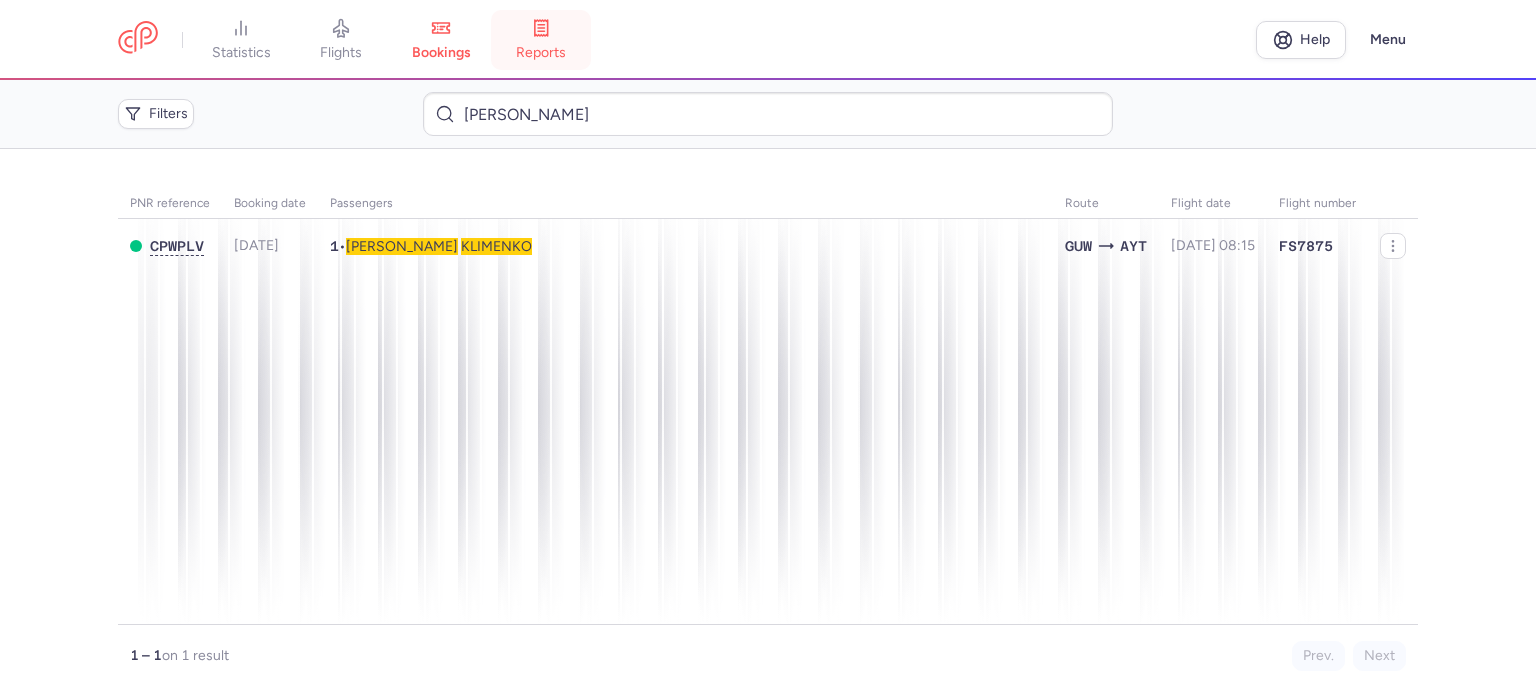 click on "reports" at bounding box center [541, 40] 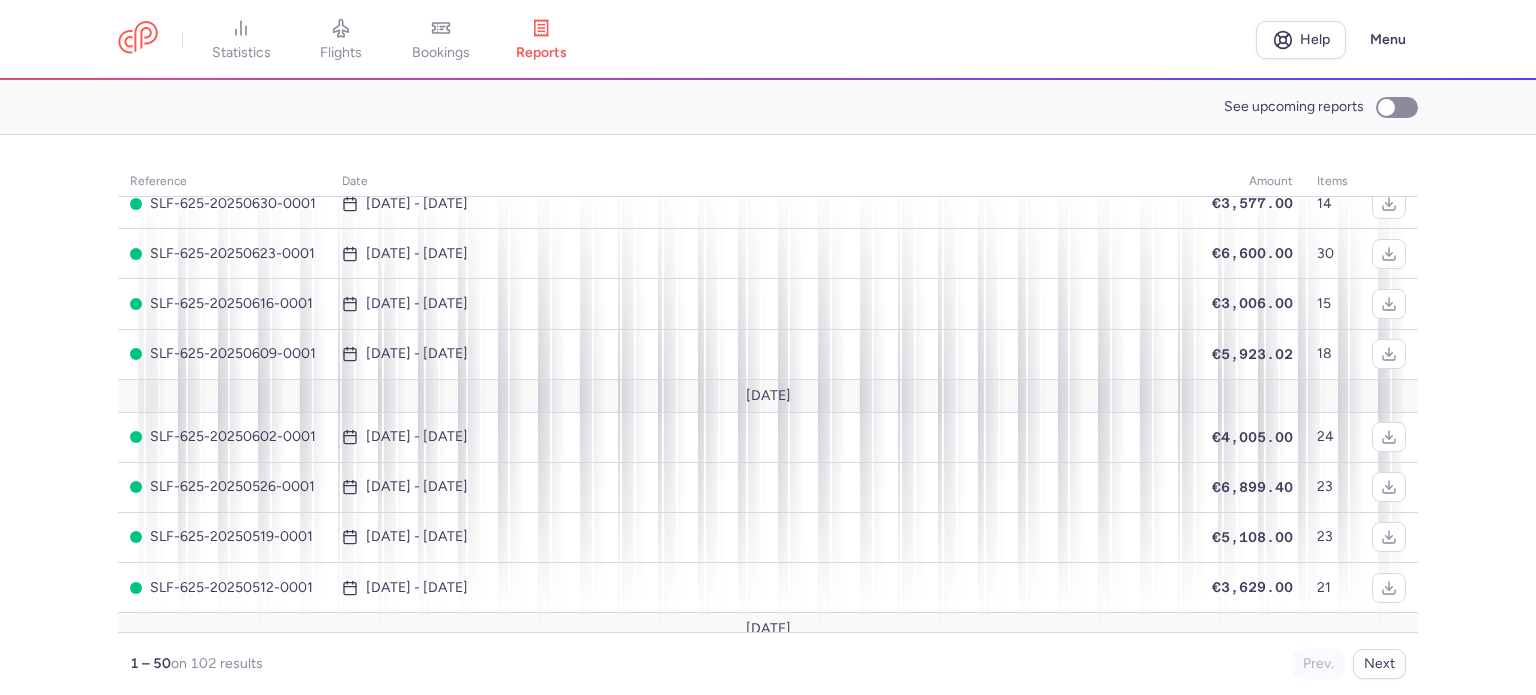 scroll, scrollTop: 0, scrollLeft: 0, axis: both 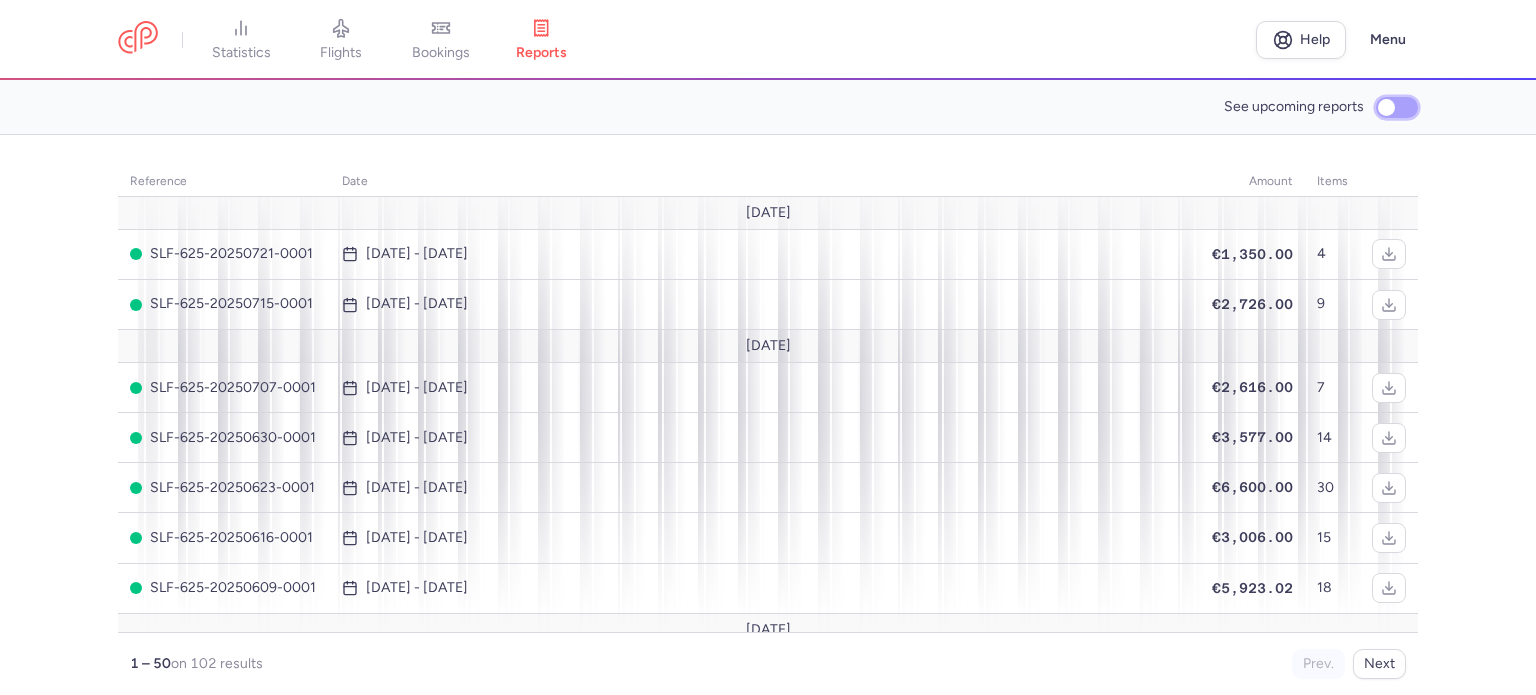 click on "See upcoming reports" at bounding box center (1397, 107) 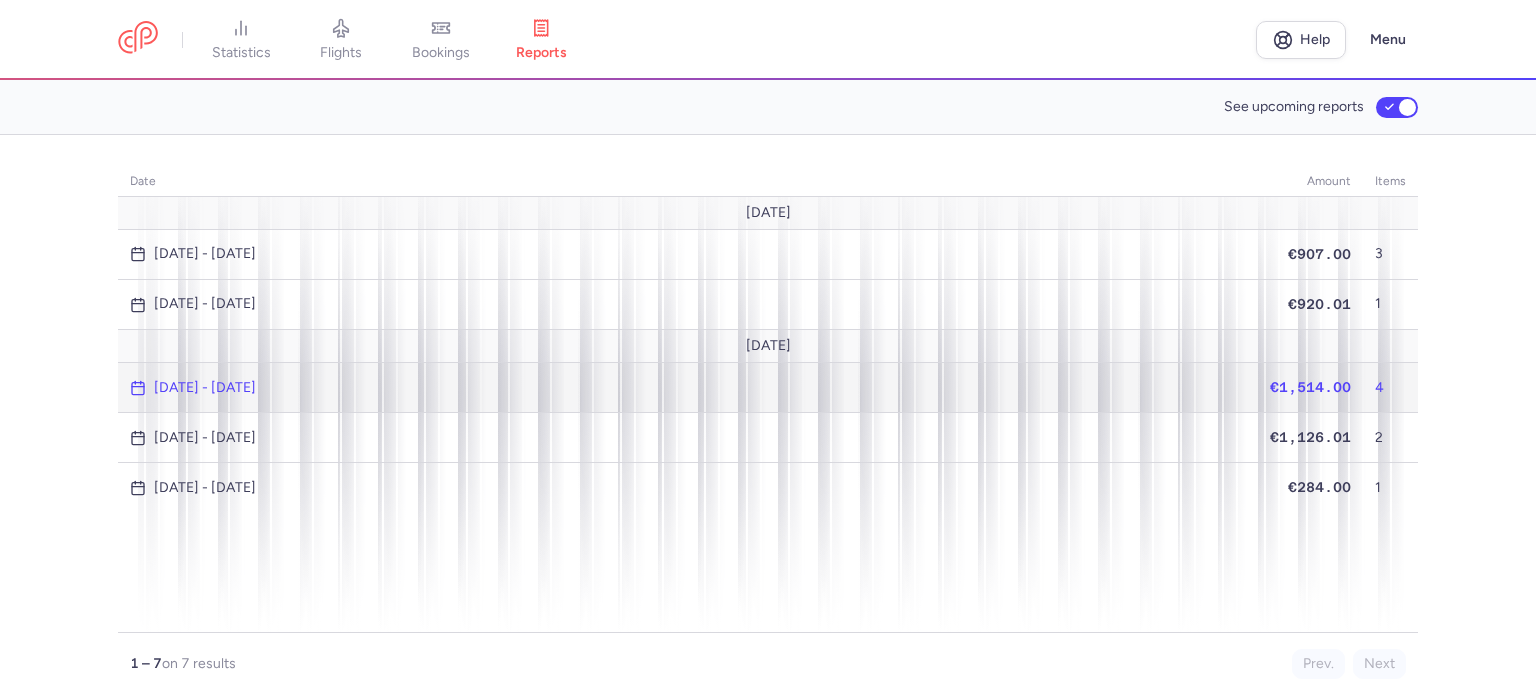 click on "€1,514.00" 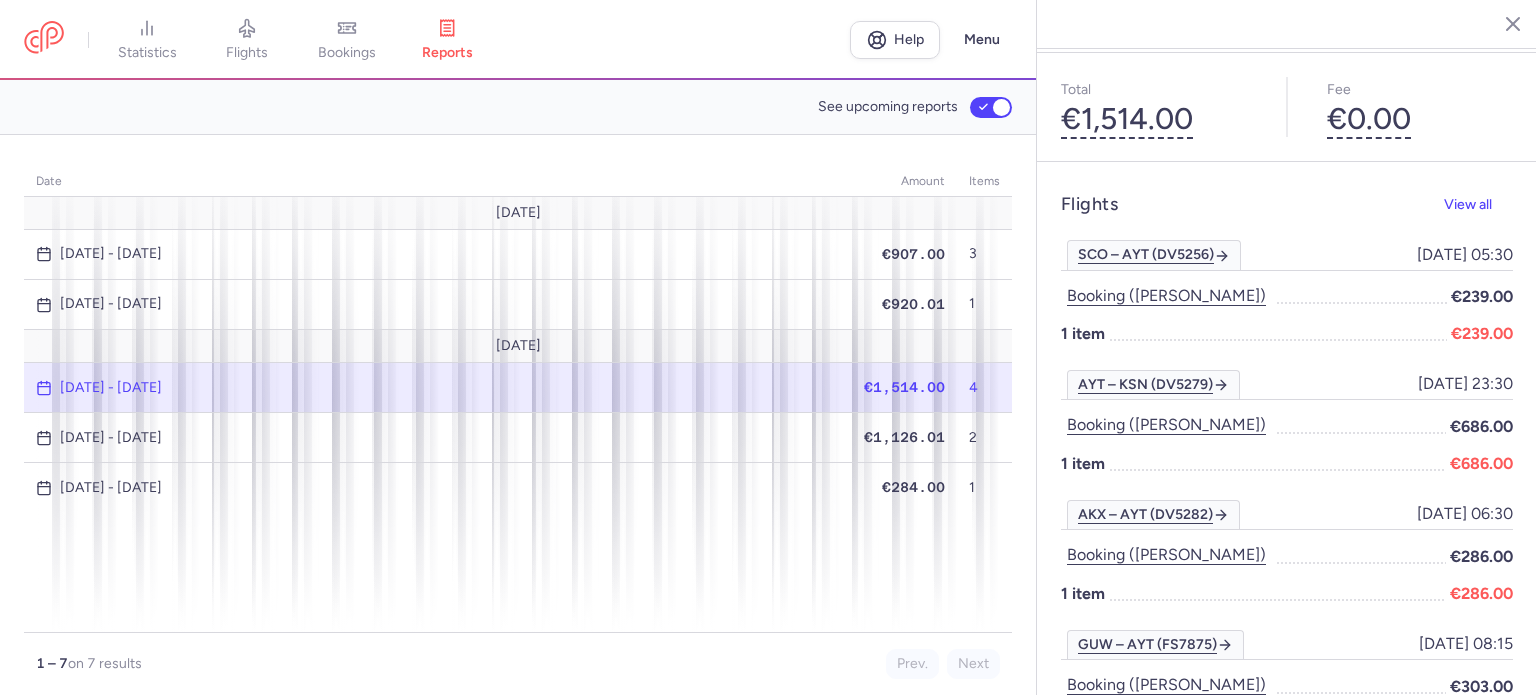 scroll, scrollTop: 197, scrollLeft: 0, axis: vertical 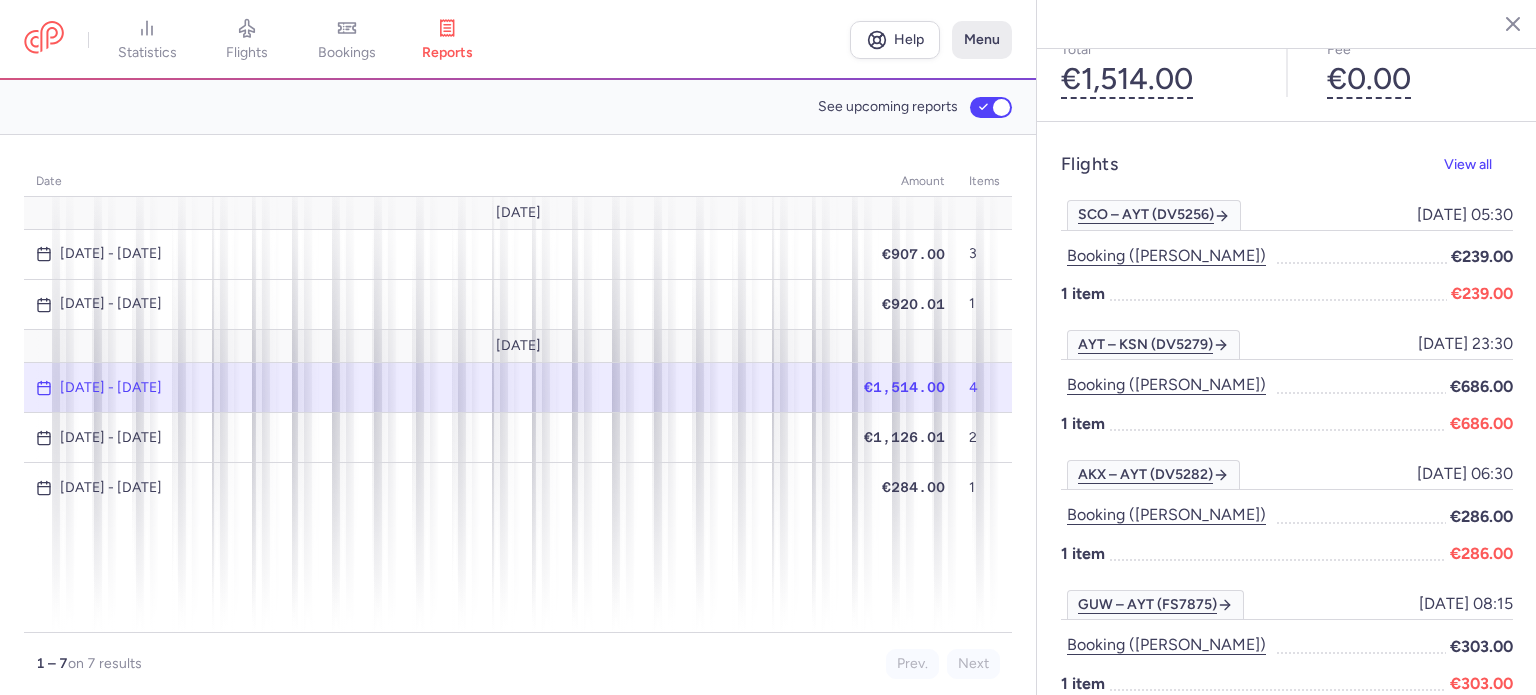 click on "Menu" 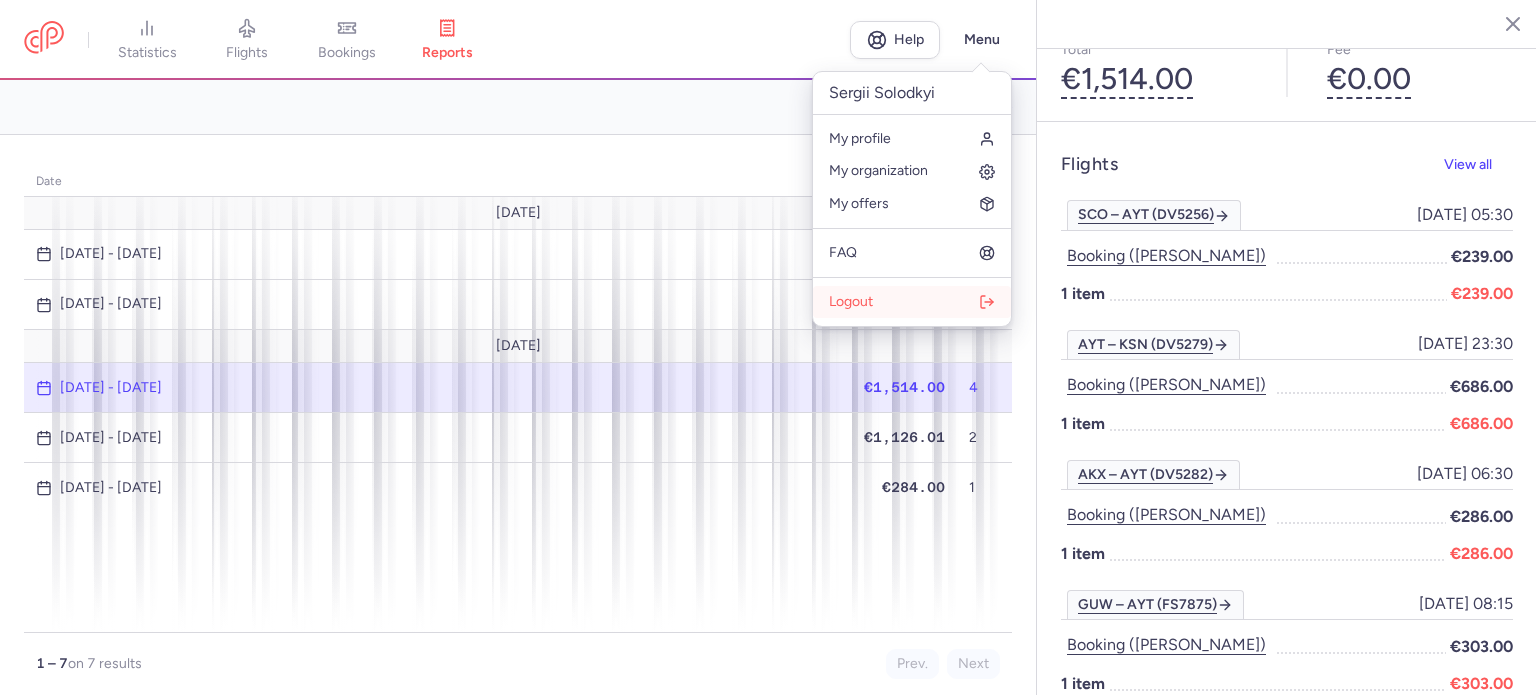 click on "Logout" at bounding box center [851, 302] 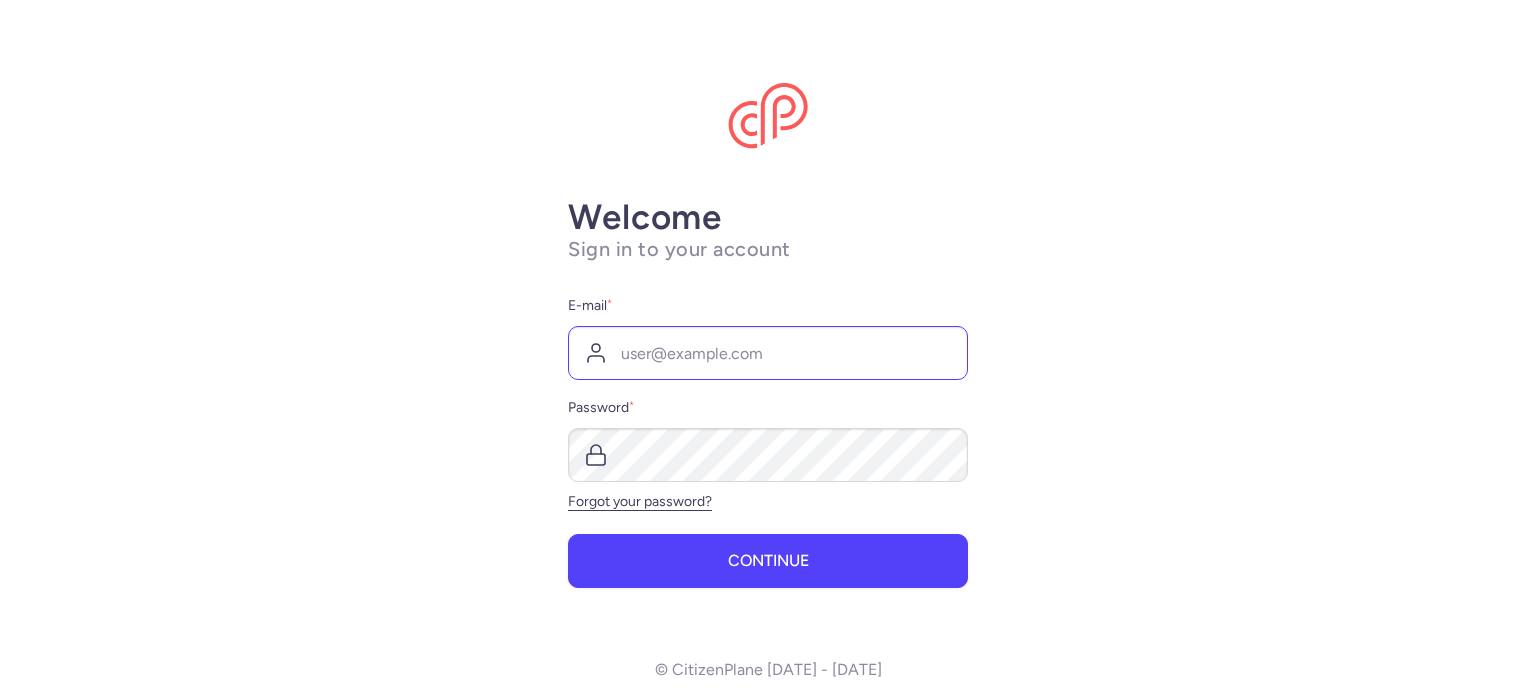 scroll, scrollTop: 0, scrollLeft: 0, axis: both 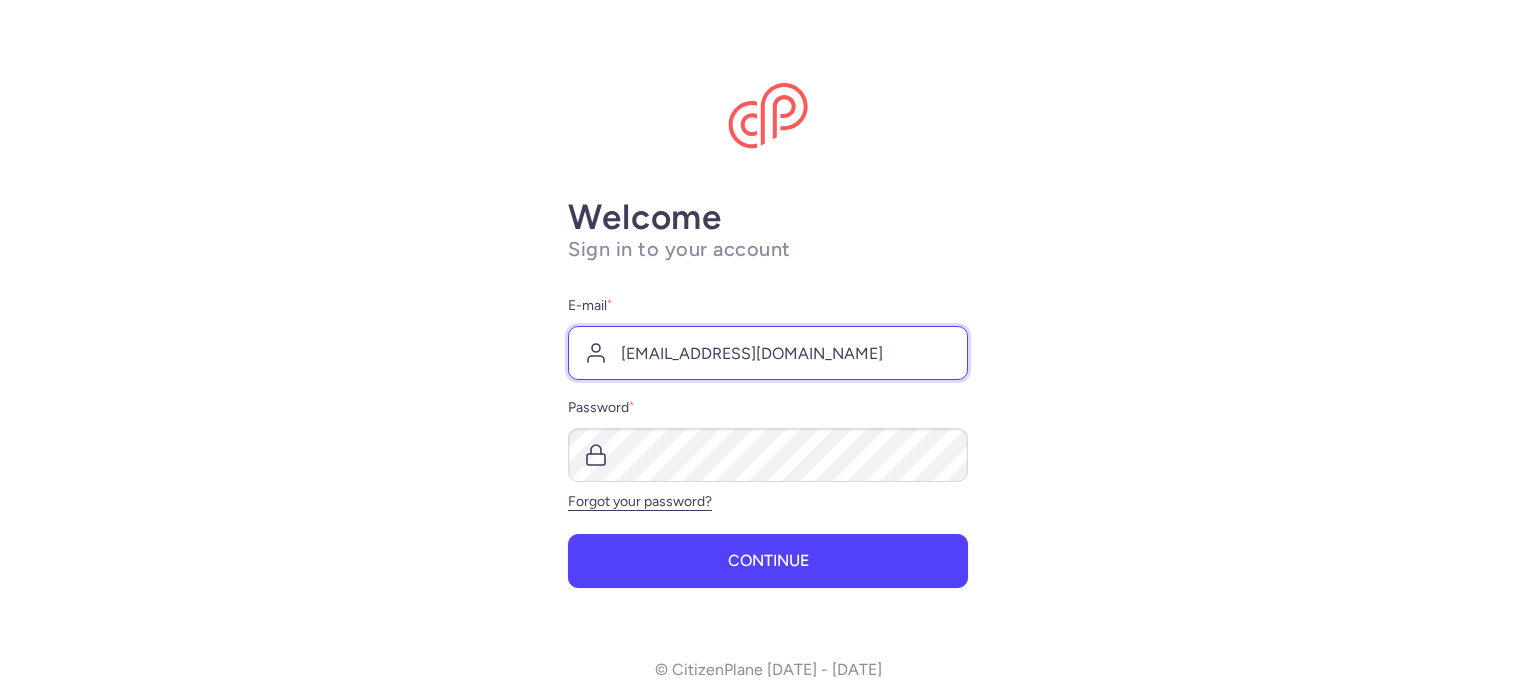 drag, startPoint x: 715, startPoint y: 358, endPoint x: 712, endPoint y: 371, distance: 13.341664 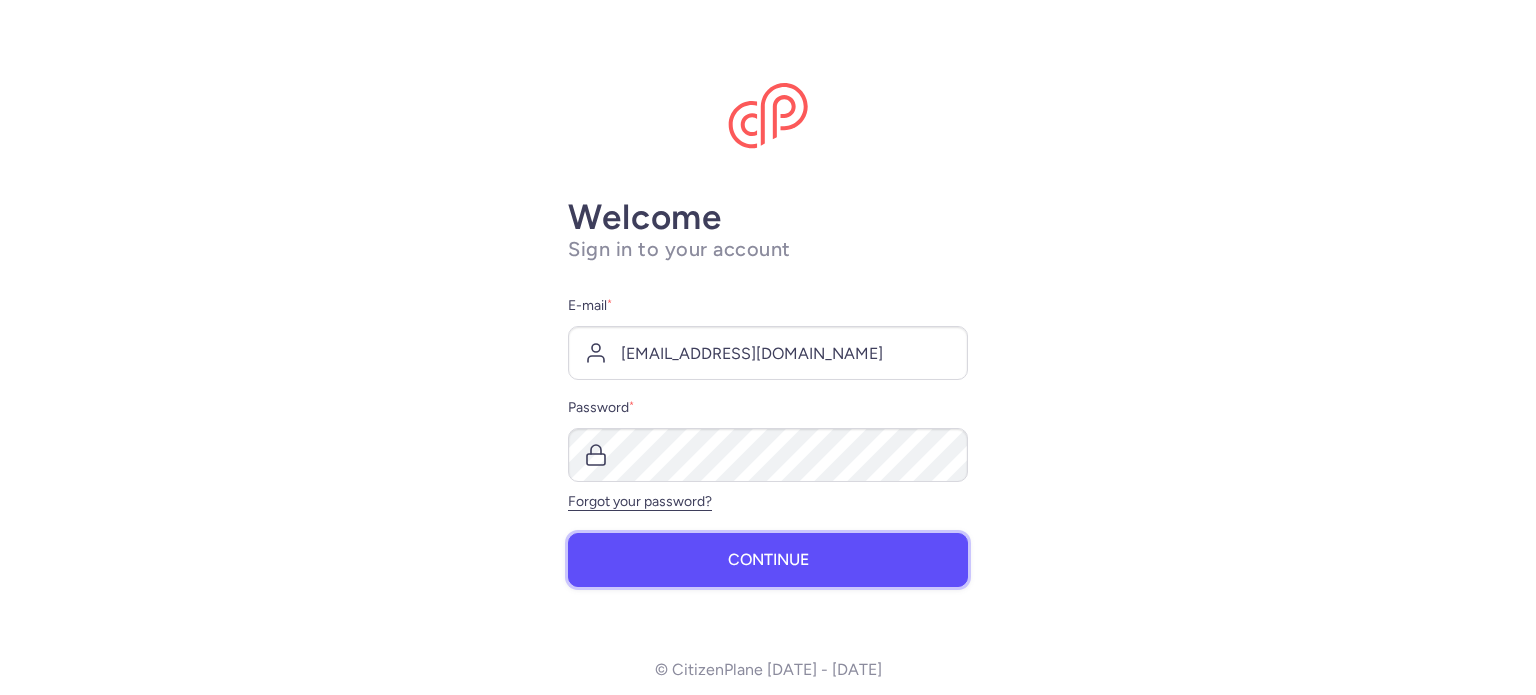 click on "Continue" at bounding box center (768, 560) 